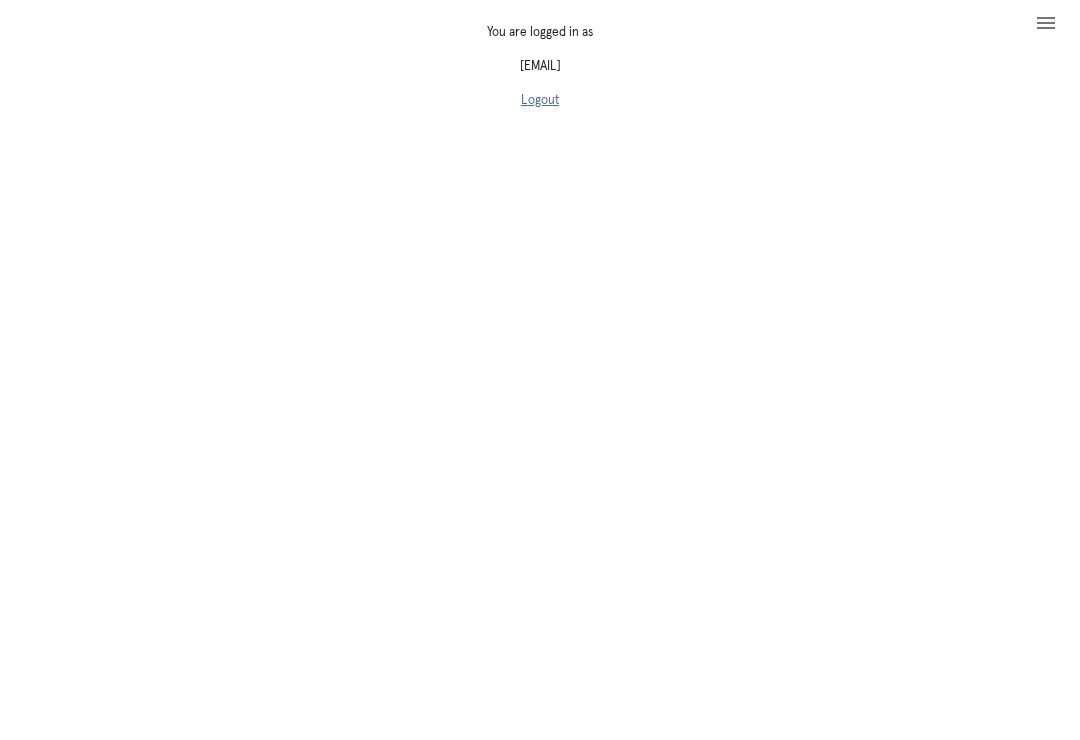 scroll, scrollTop: 0, scrollLeft: 0, axis: both 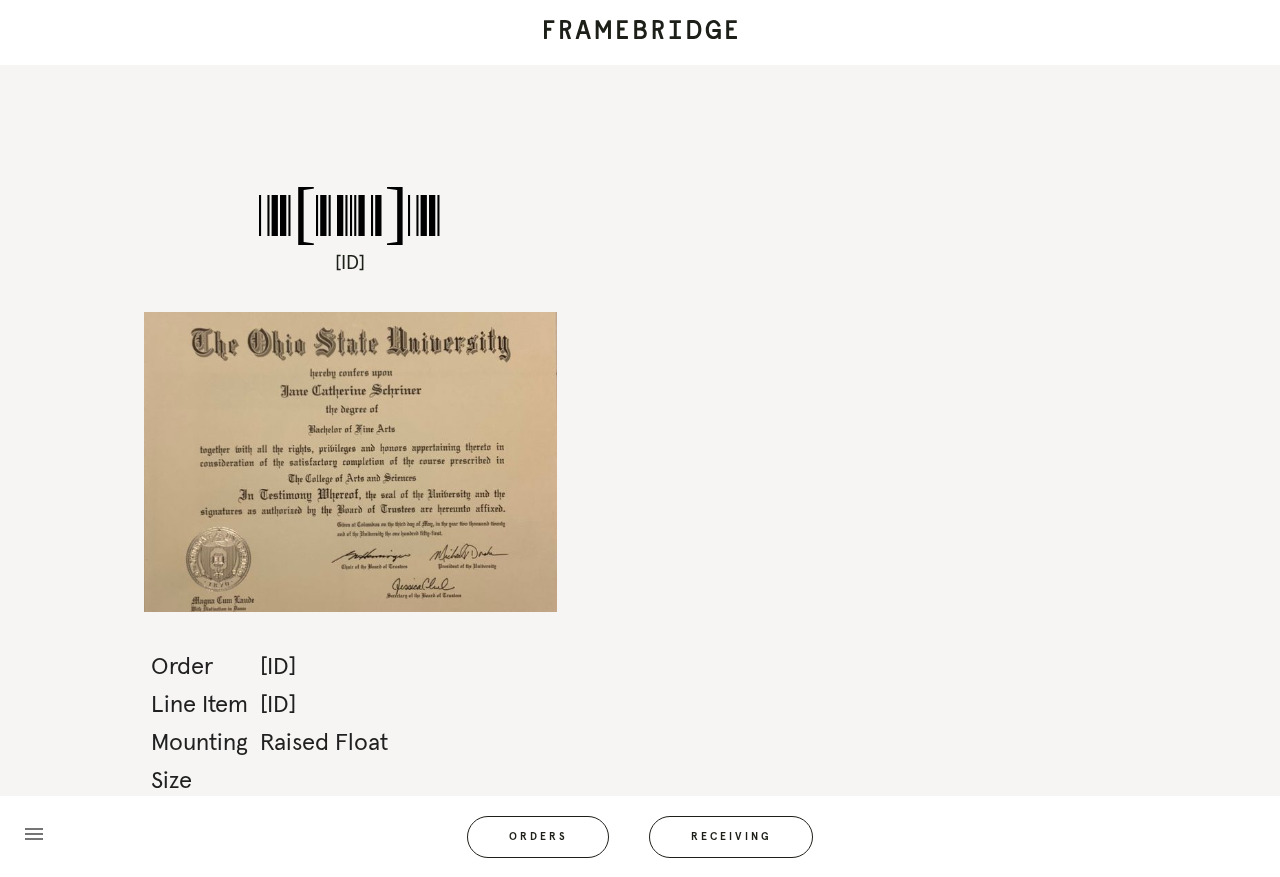 click on "Receiving" at bounding box center (731, 837) 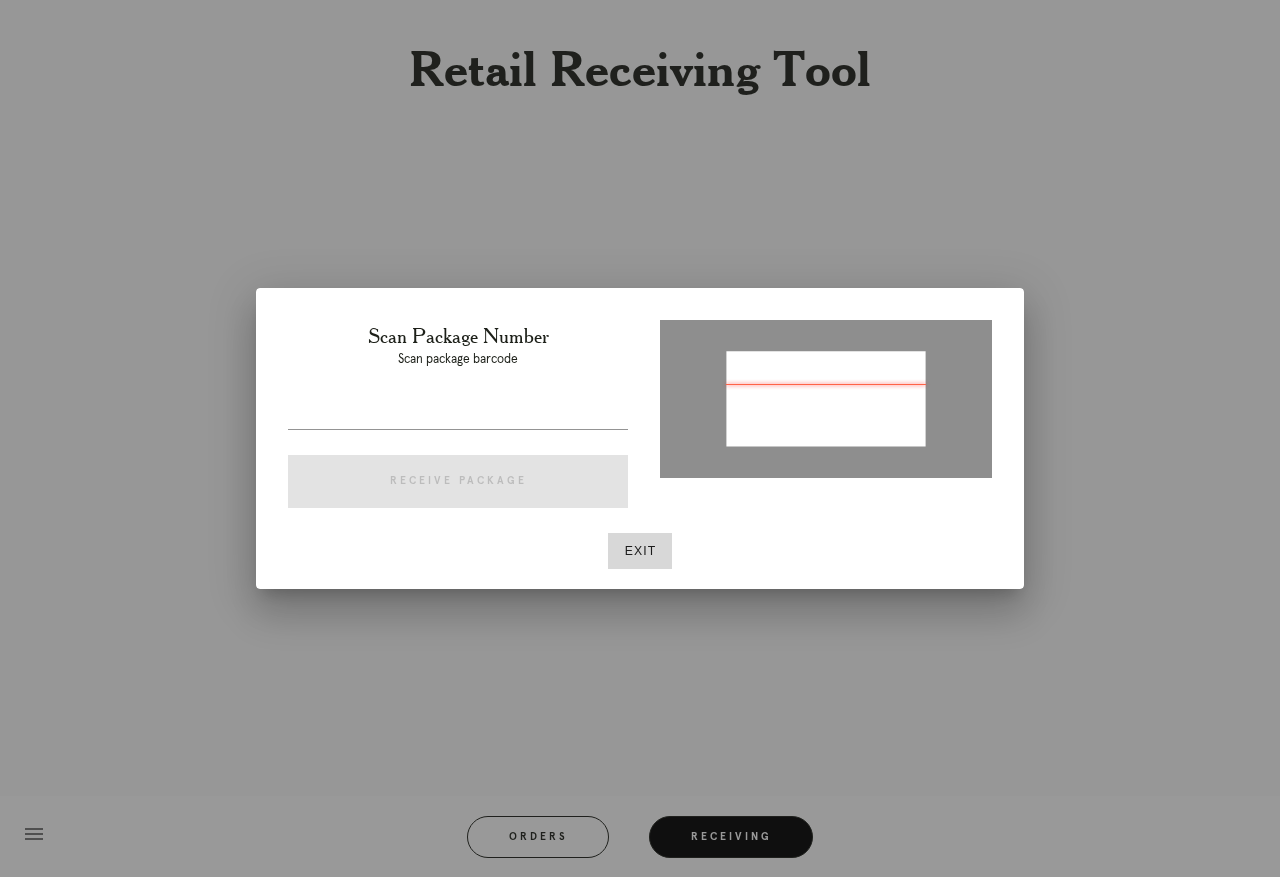 type on "[ID]" 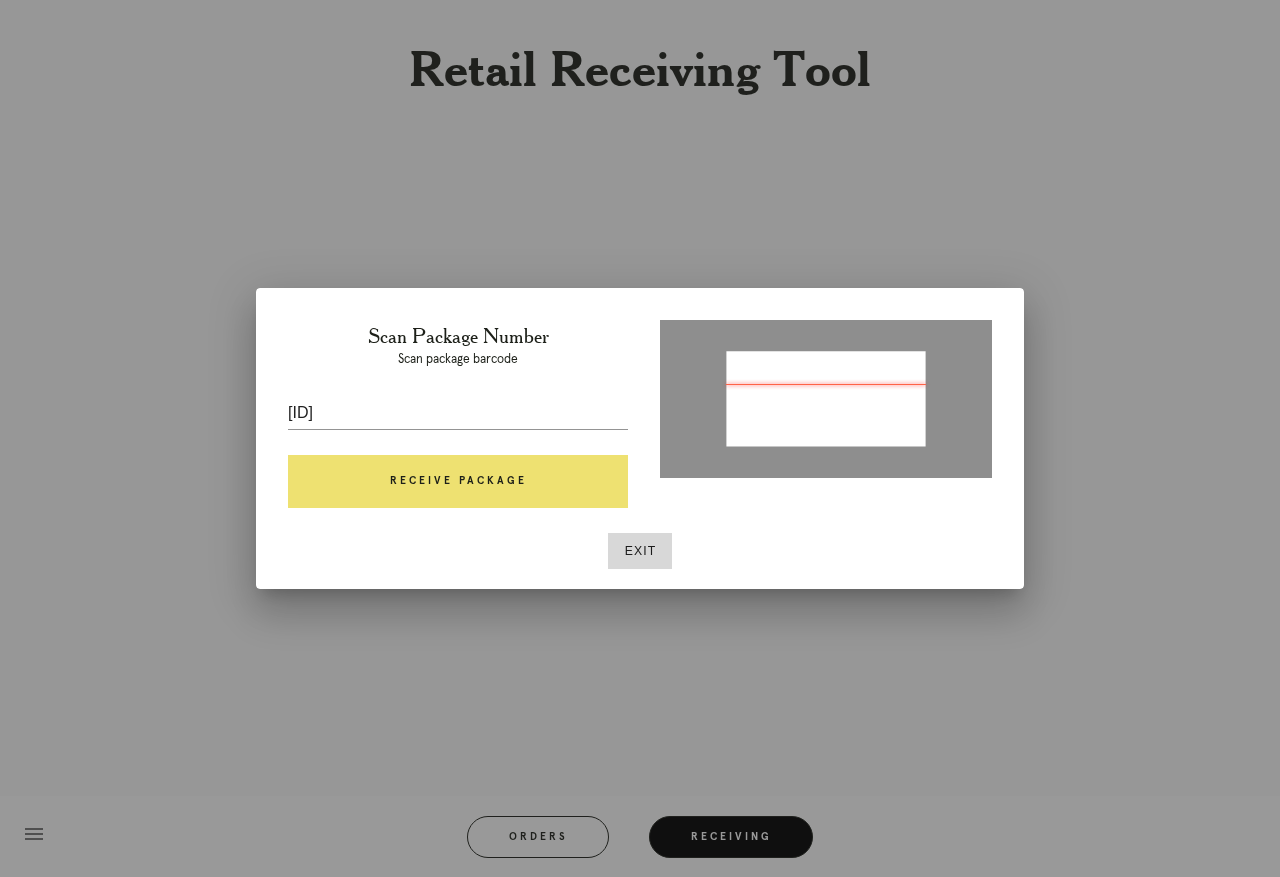 click on "Receive Package" at bounding box center [458, 482] 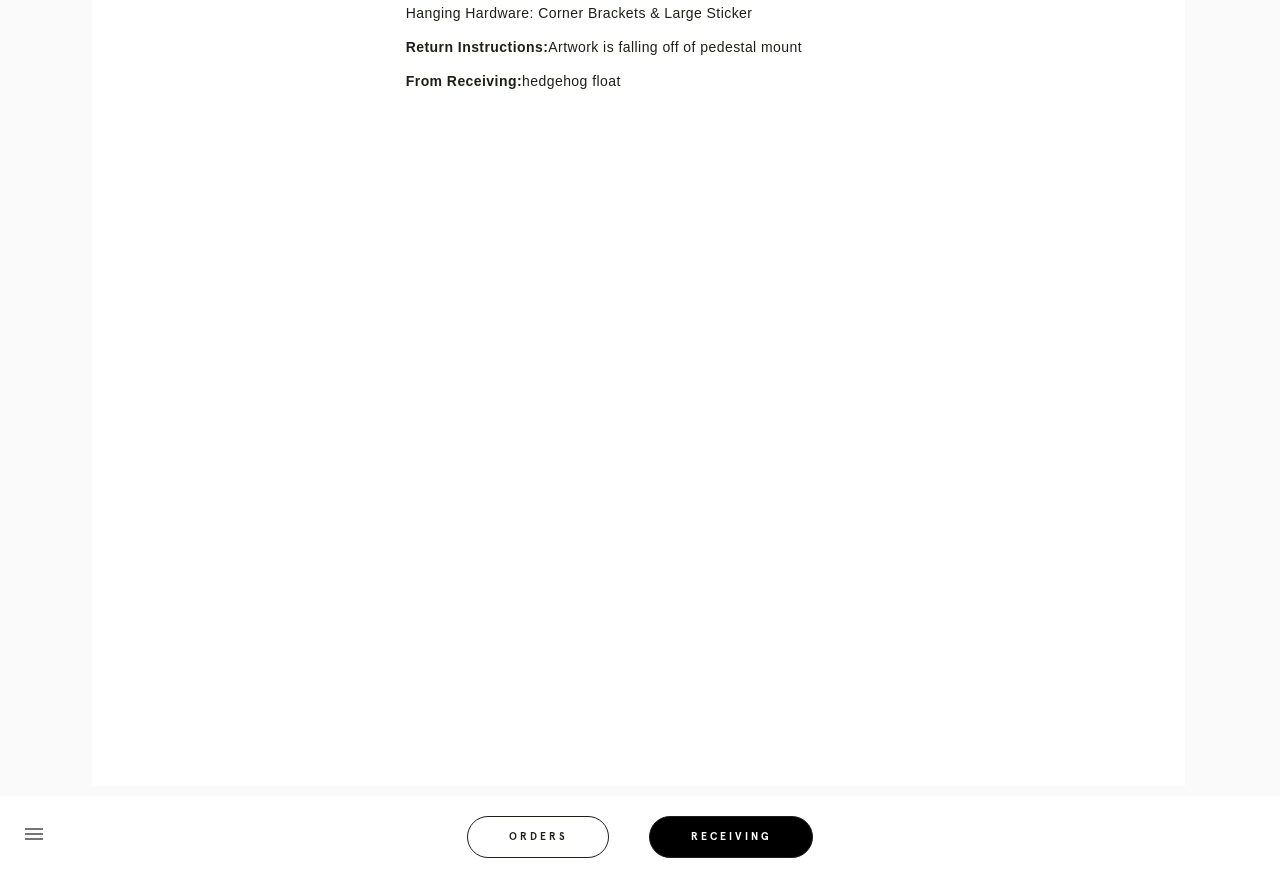 scroll, scrollTop: 802, scrollLeft: 0, axis: vertical 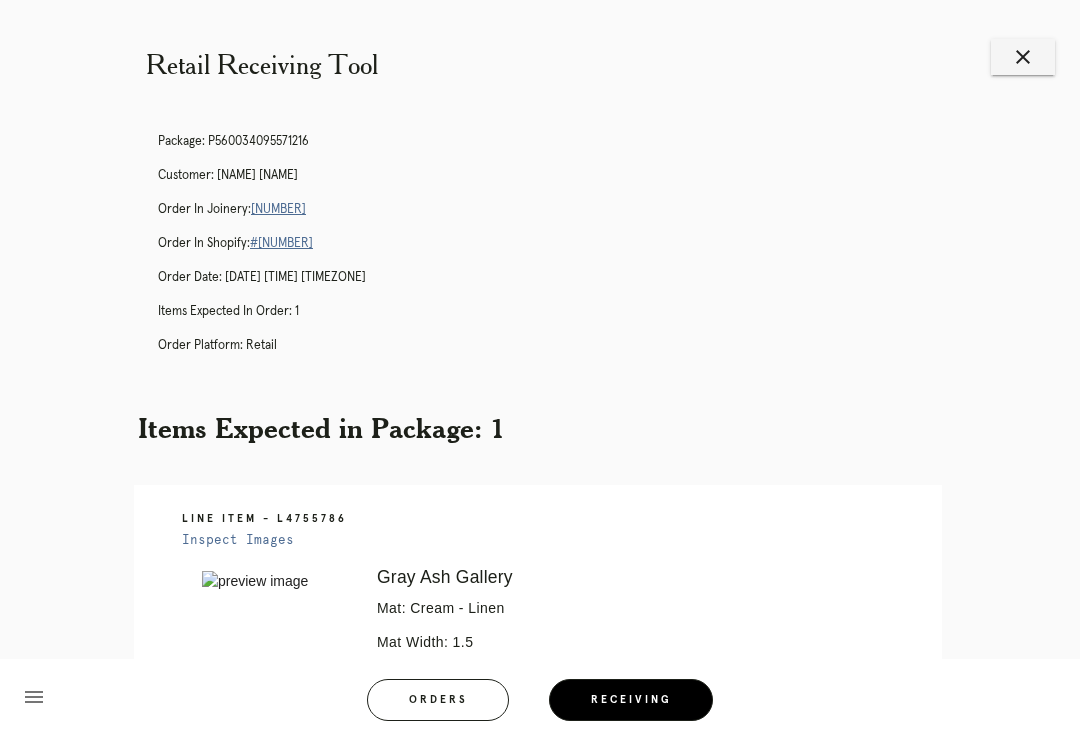 click on "[ID]" at bounding box center [278, 209] 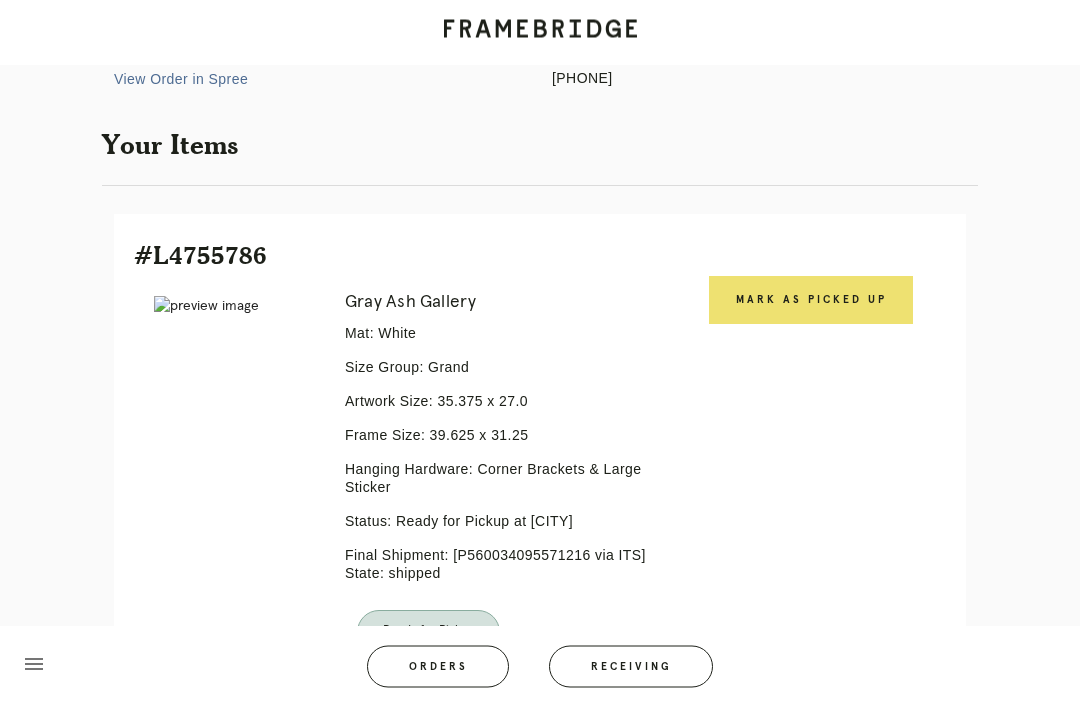 scroll, scrollTop: 319, scrollLeft: 0, axis: vertical 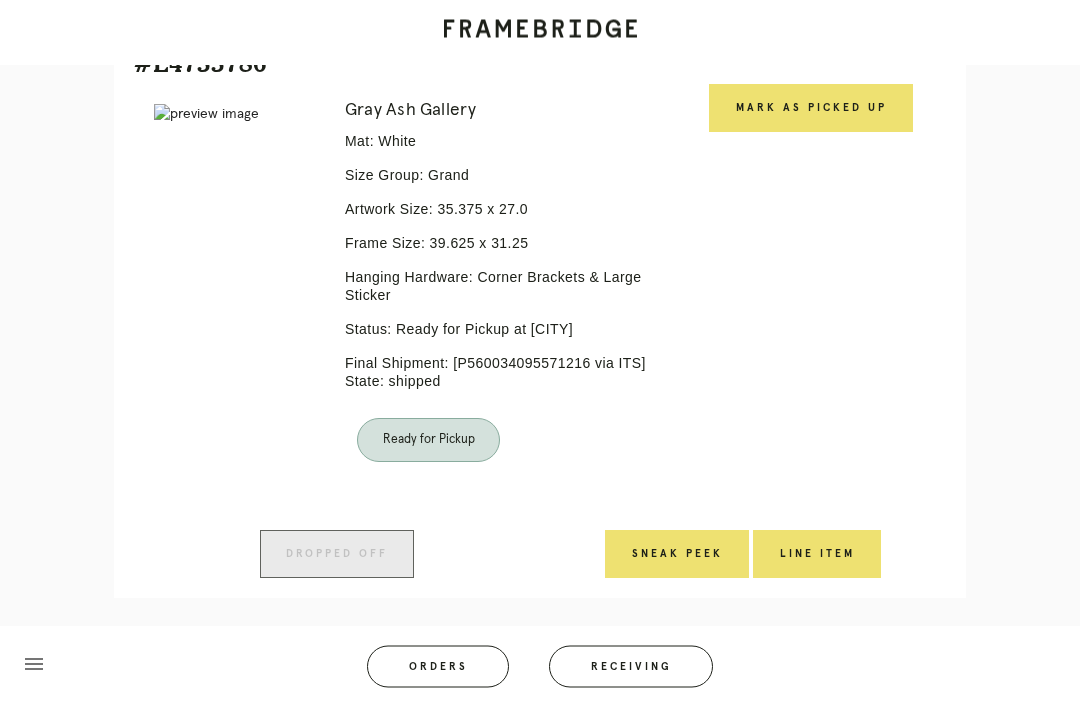 click on "Receiving" at bounding box center [631, 667] 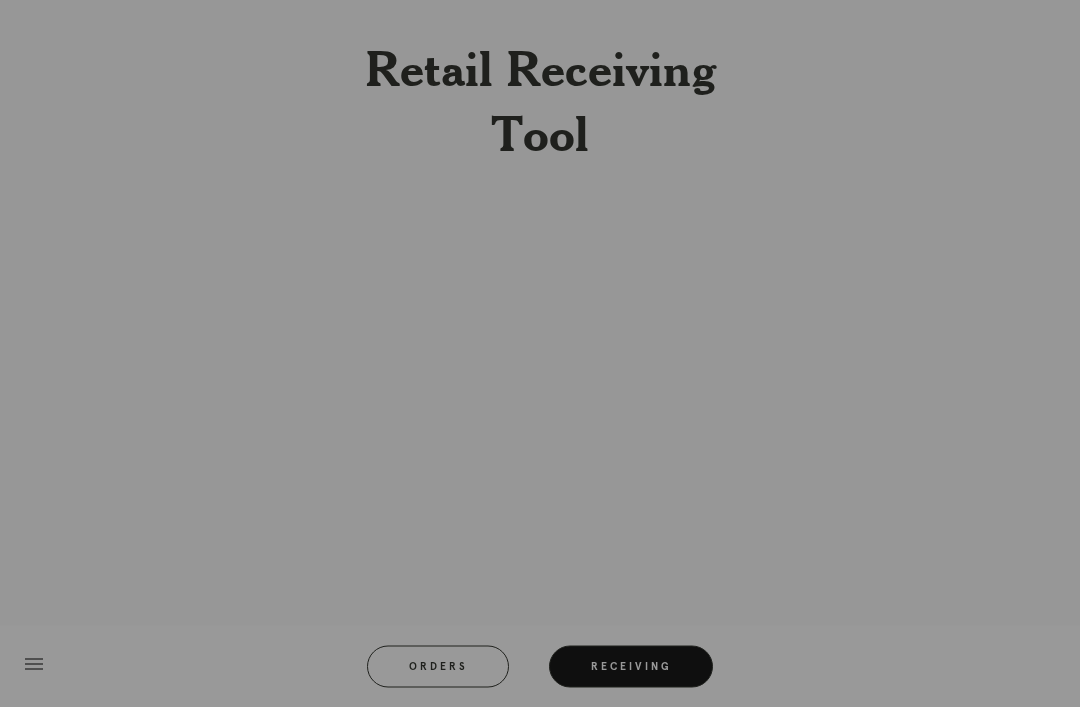 scroll, scrollTop: 64, scrollLeft: 0, axis: vertical 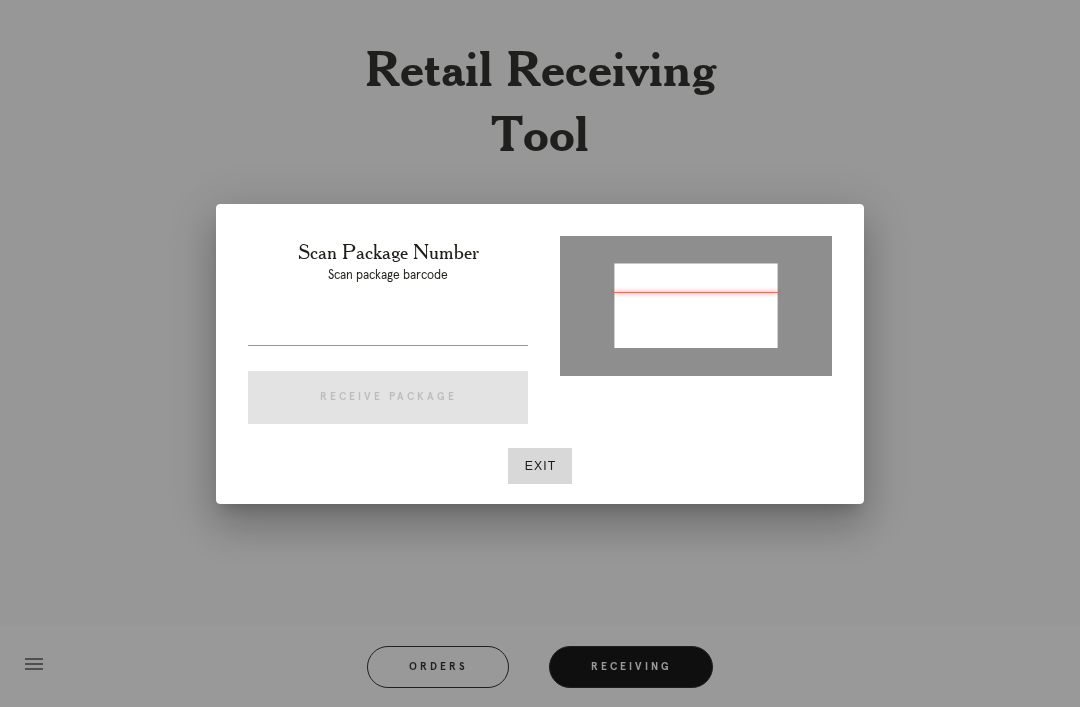 type on "P937474766031972" 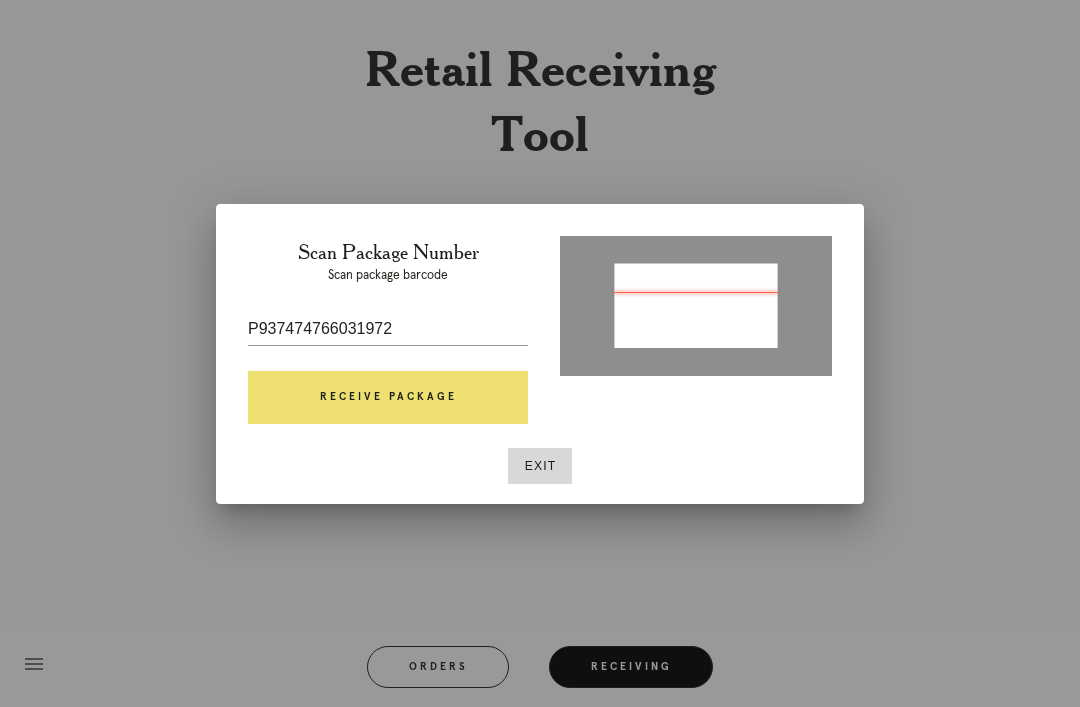 click on "Receive Package" at bounding box center [388, 398] 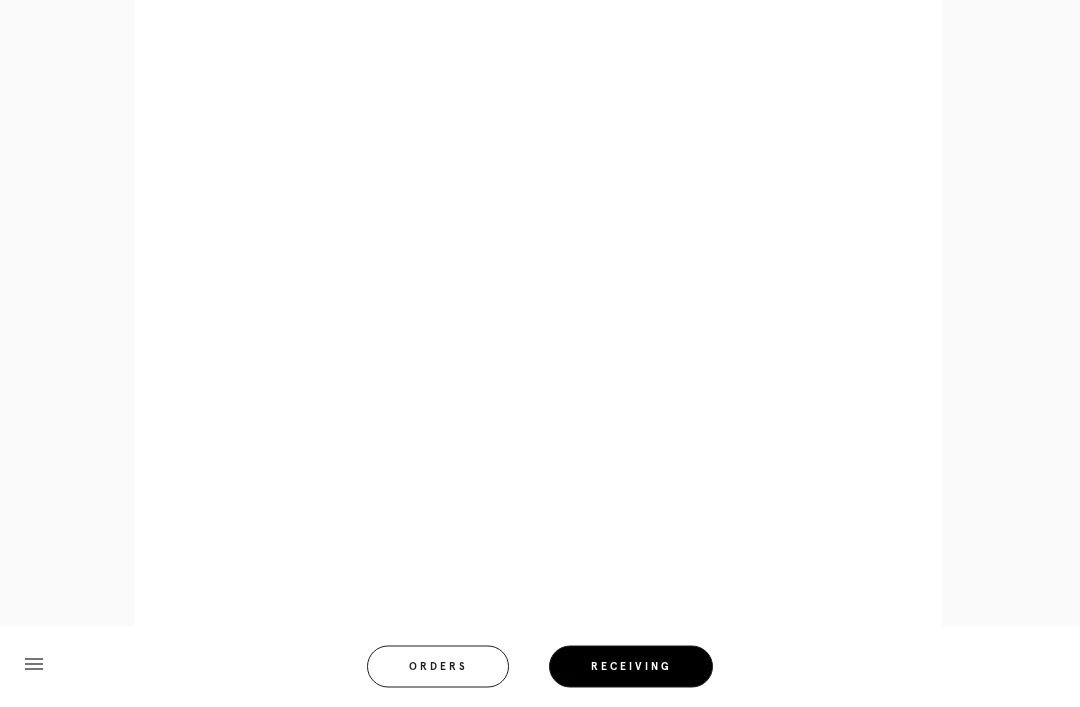 scroll, scrollTop: 910, scrollLeft: 0, axis: vertical 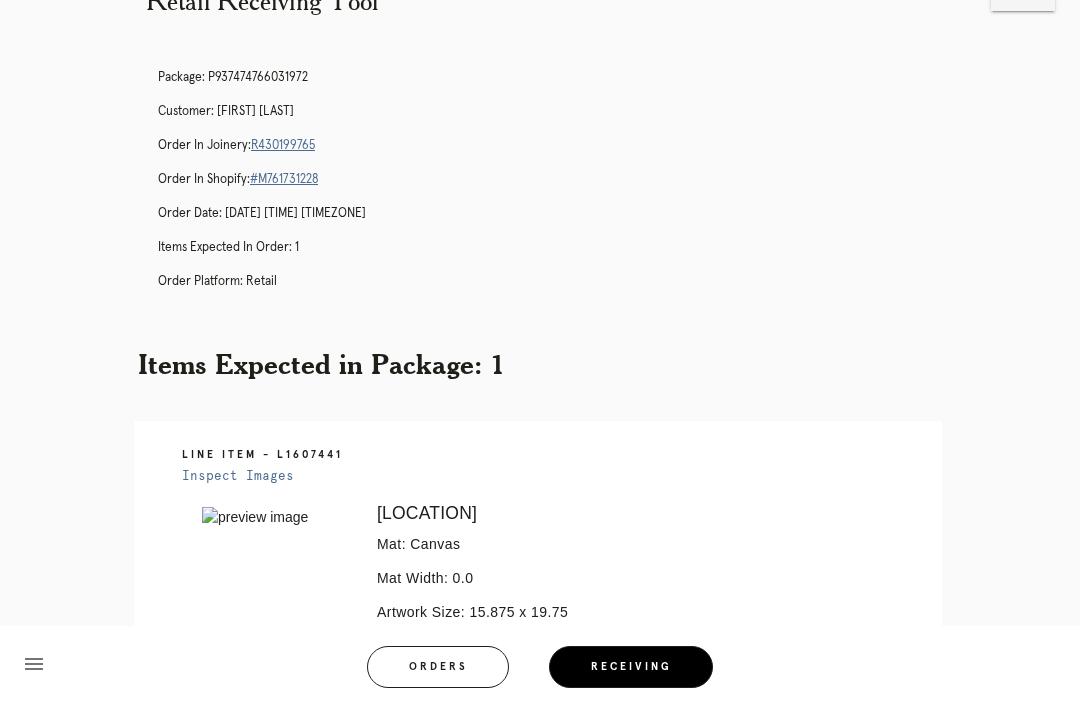 click on "Receiving" at bounding box center [631, 667] 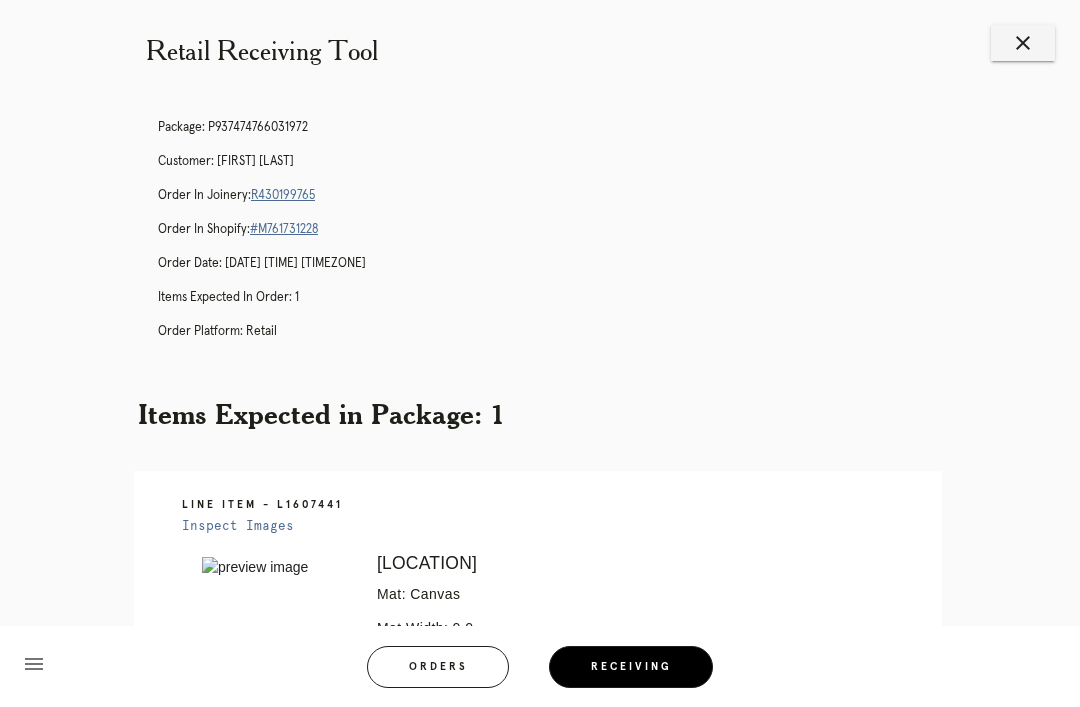 scroll, scrollTop: 0, scrollLeft: 0, axis: both 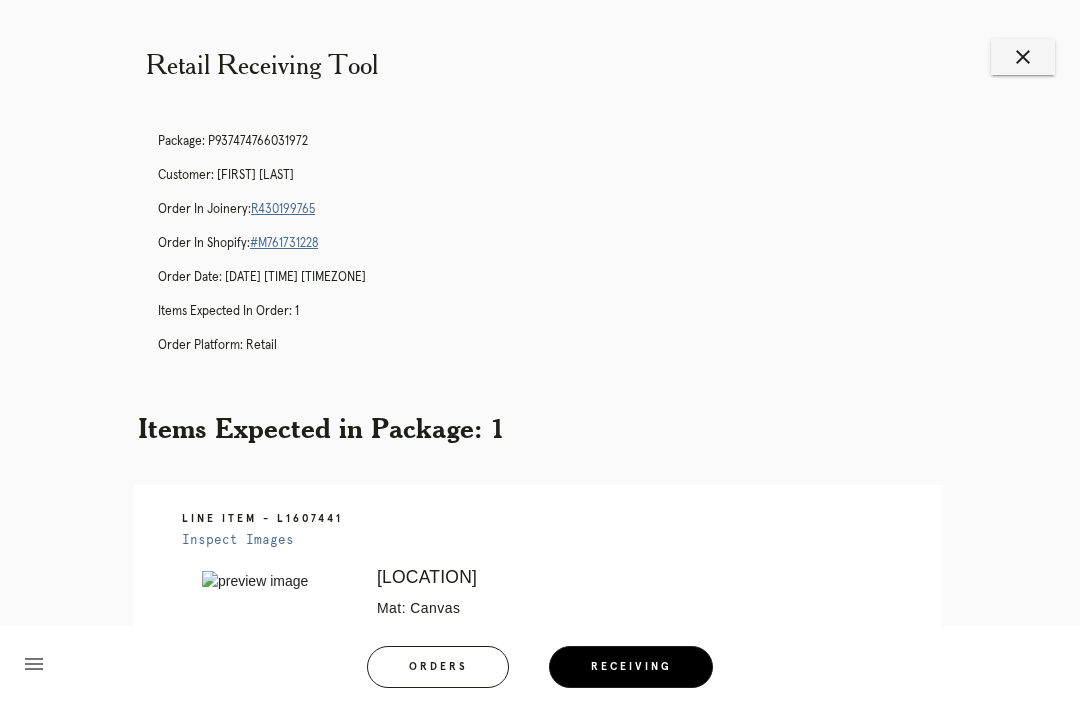 click on "close" at bounding box center [1023, 57] 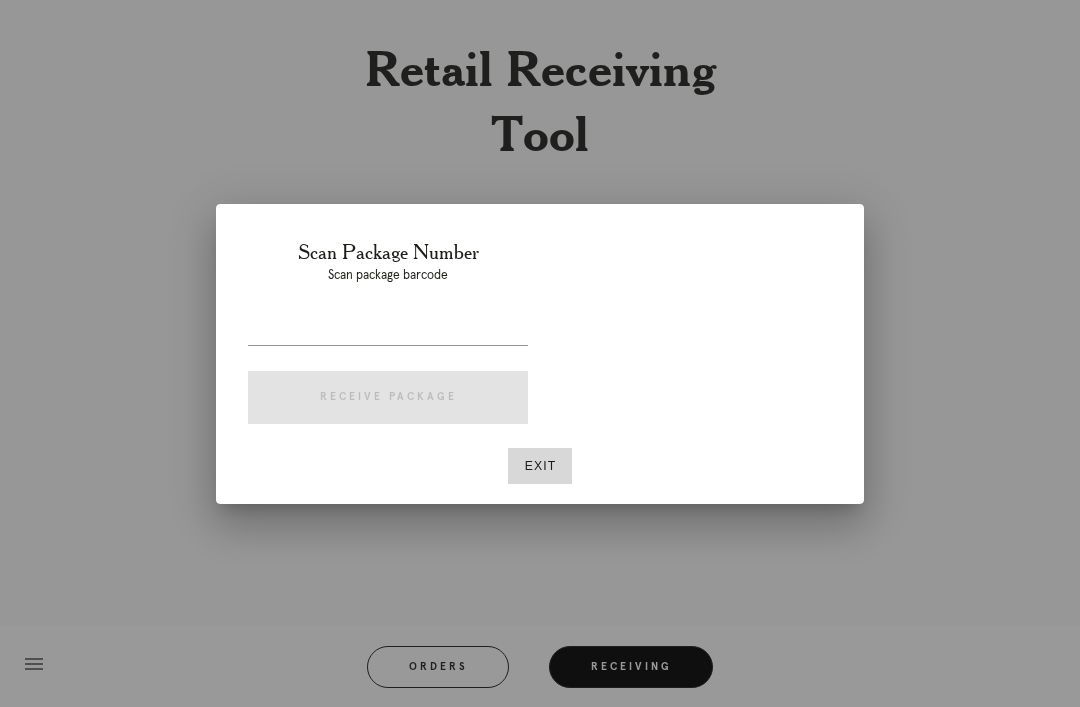 scroll, scrollTop: 0, scrollLeft: 0, axis: both 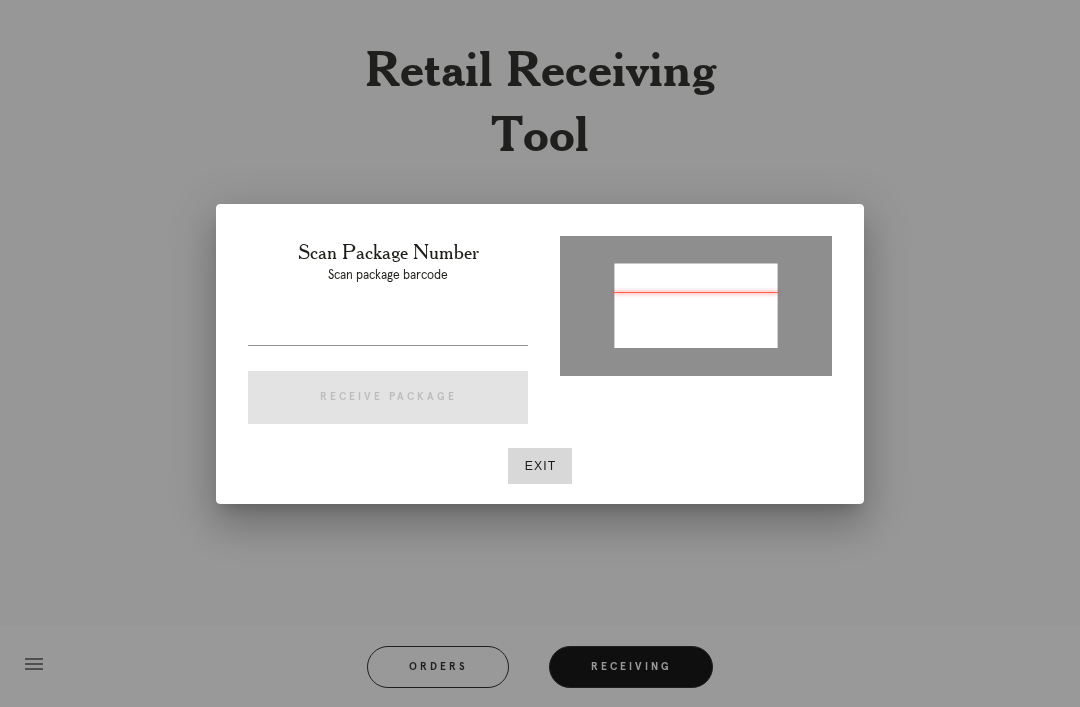 type on "[NUMBER]" 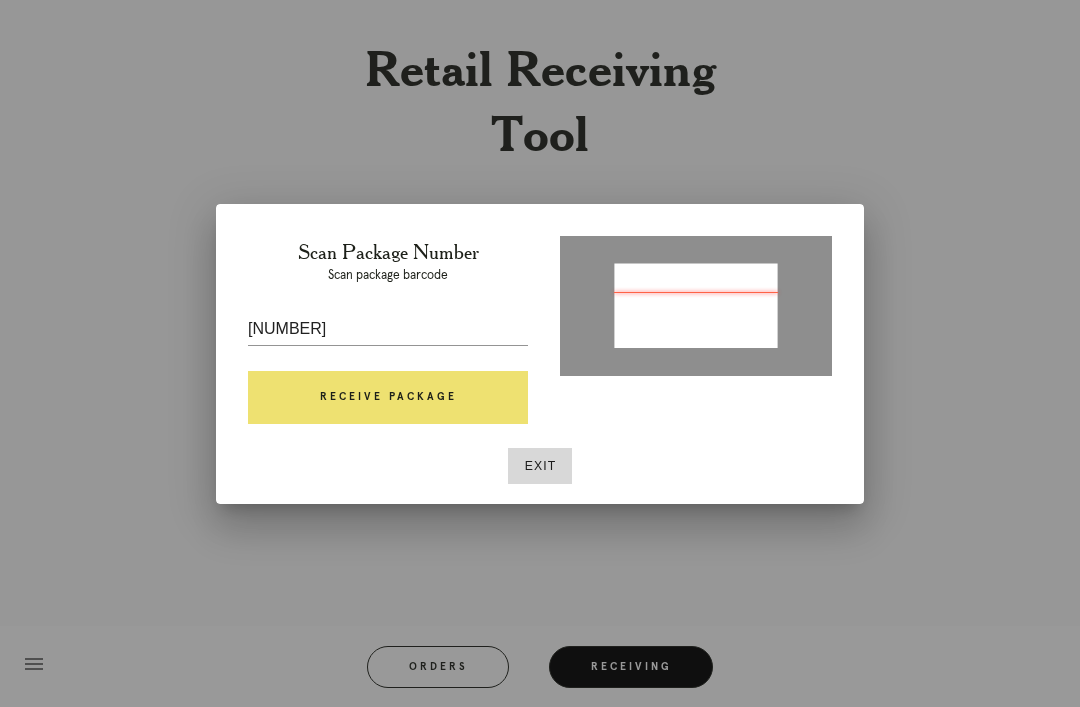 click on "Receive Package" at bounding box center [388, 398] 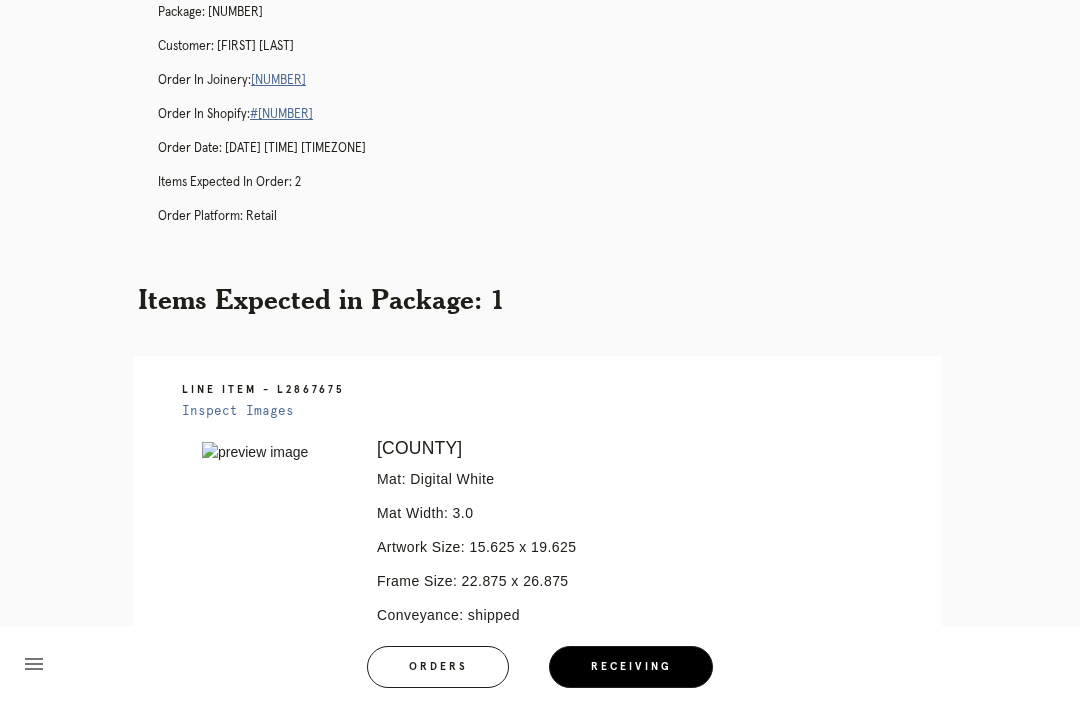 scroll, scrollTop: 44, scrollLeft: 0, axis: vertical 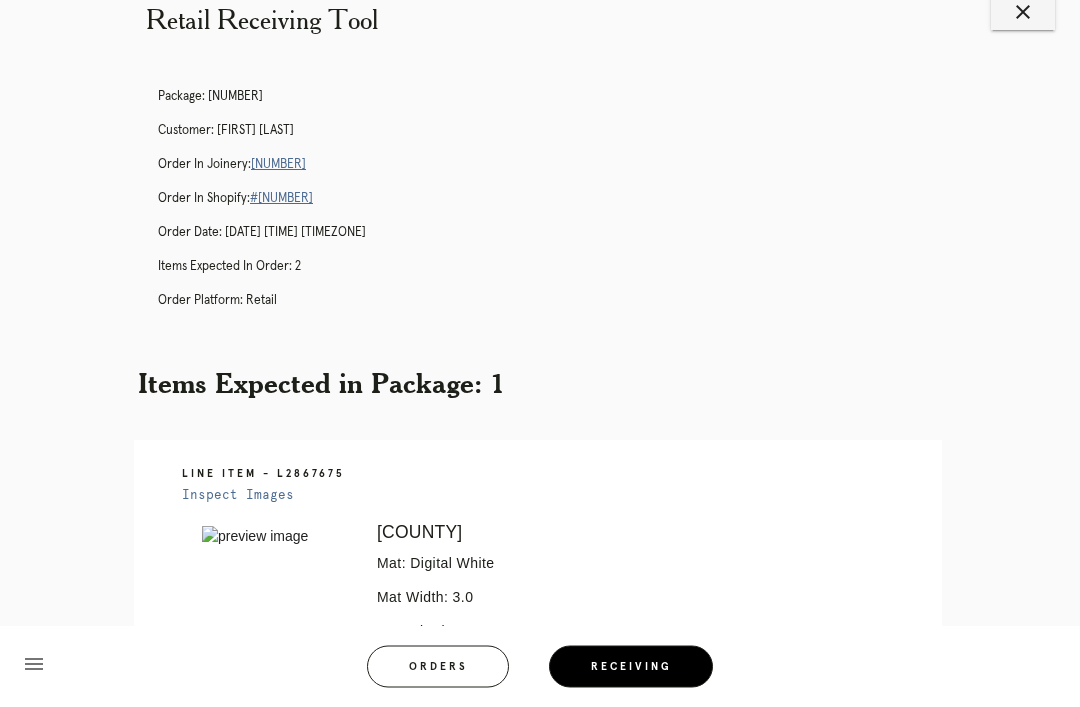 click on "[NUMBER]" at bounding box center [278, 165] 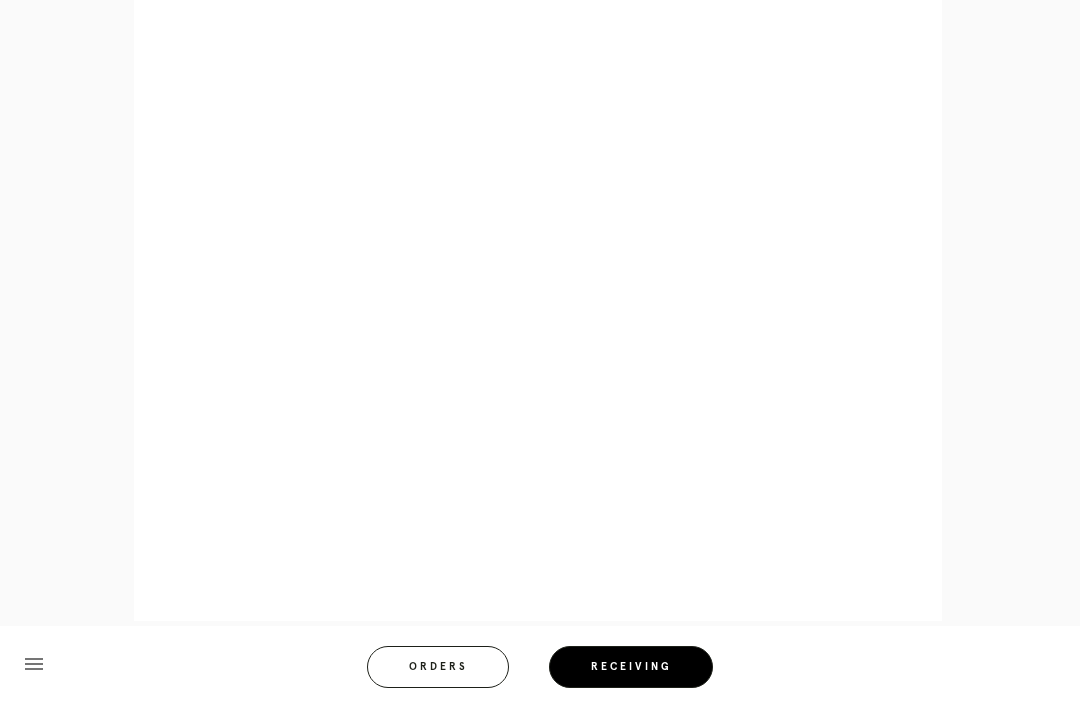 scroll, scrollTop: 990, scrollLeft: 0, axis: vertical 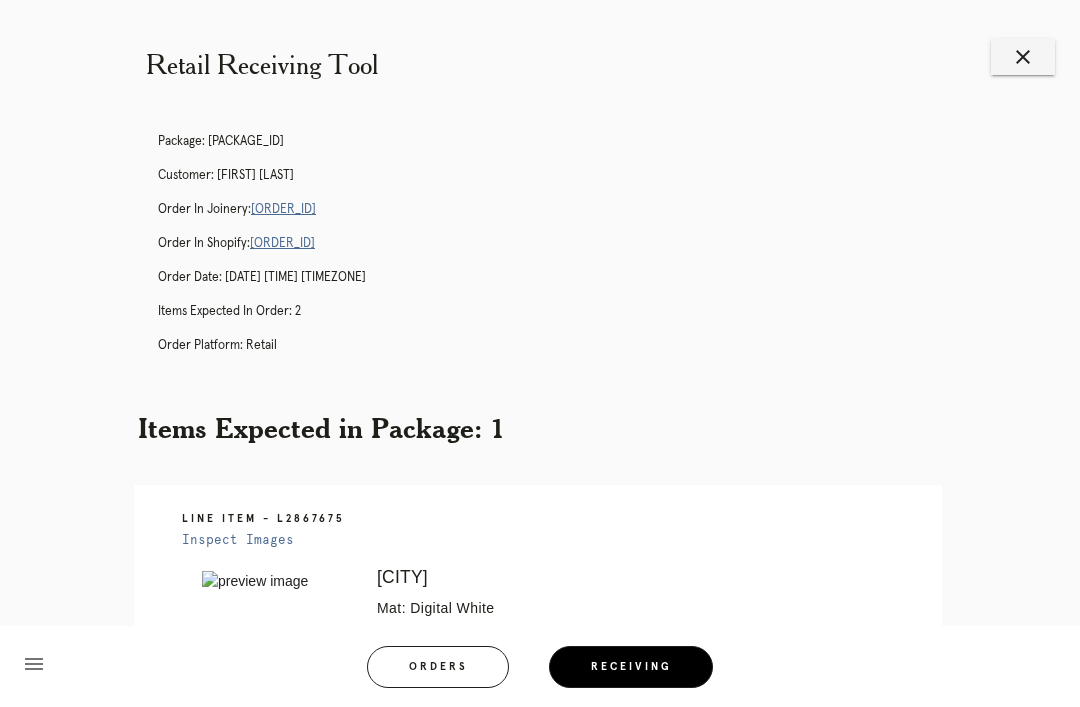 click on "R081756557" at bounding box center [283, 209] 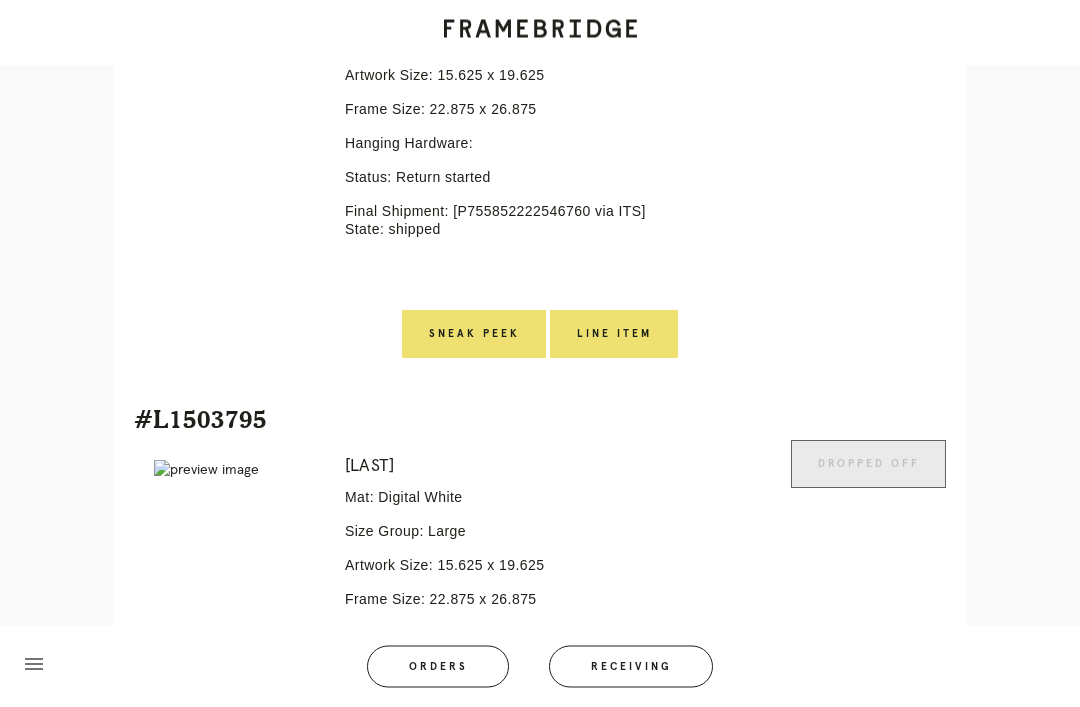 scroll, scrollTop: 647, scrollLeft: 0, axis: vertical 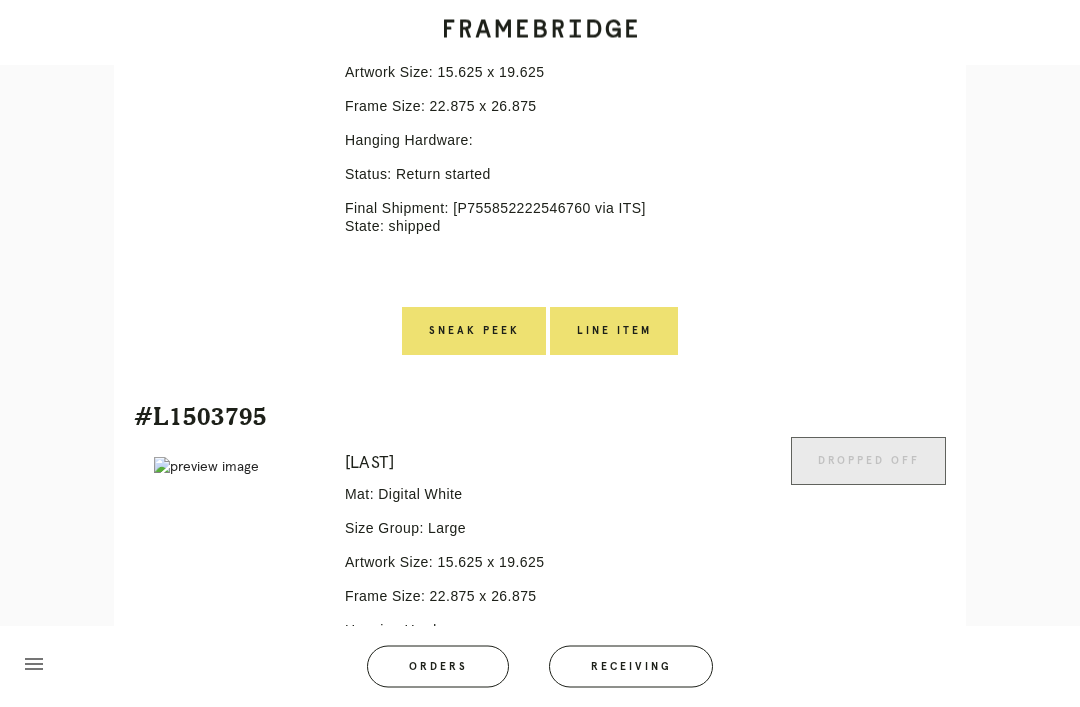 click on "Line Item" at bounding box center (614, 332) 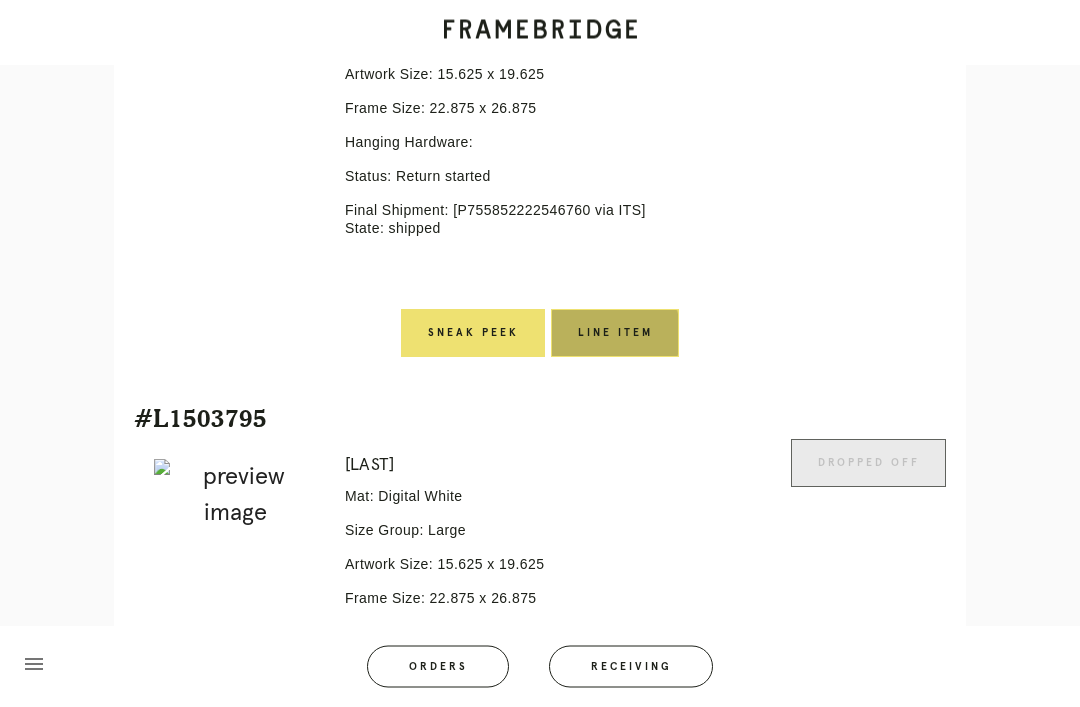 scroll, scrollTop: 0, scrollLeft: 0, axis: both 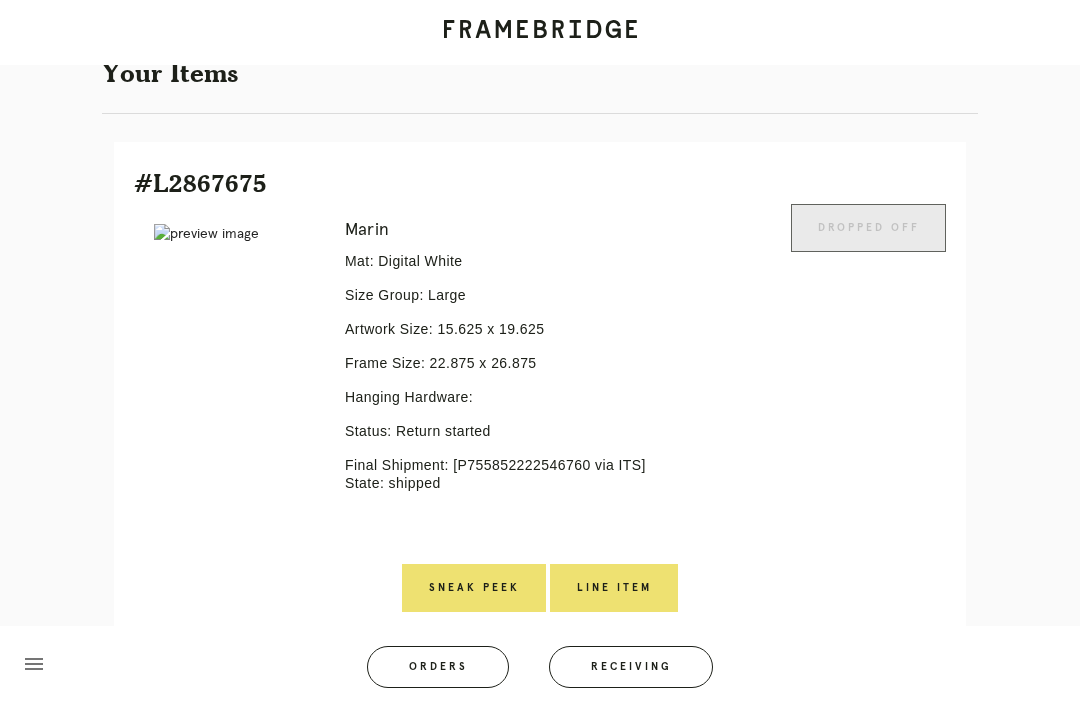 click on "Receiving" at bounding box center (631, 667) 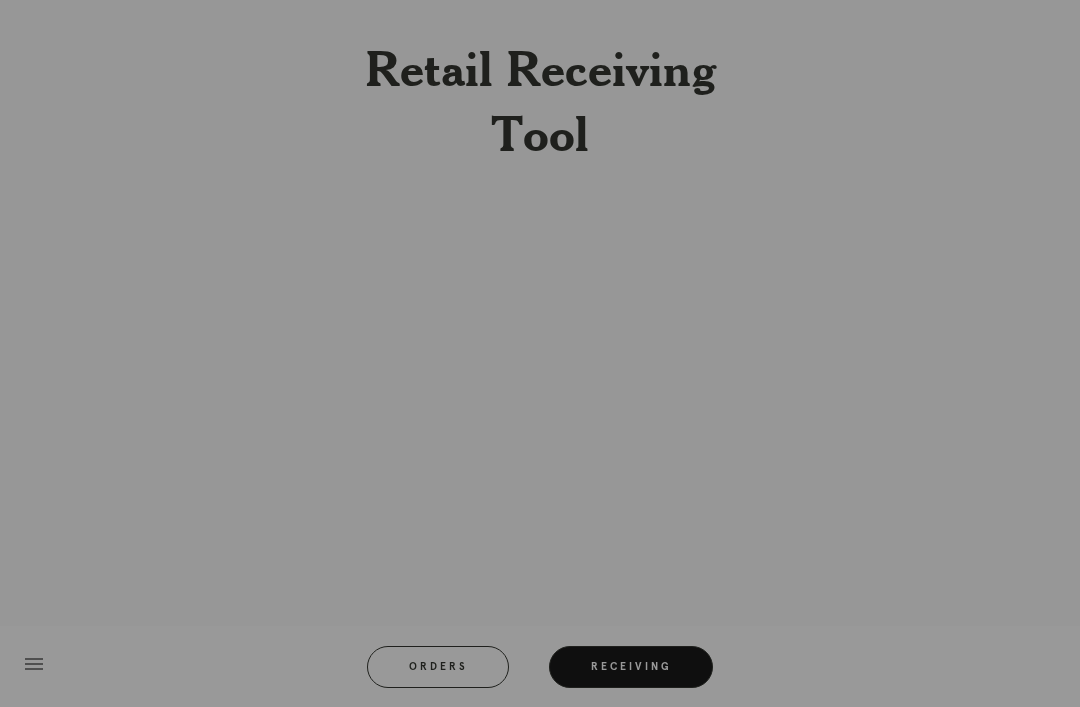 scroll, scrollTop: 64, scrollLeft: 0, axis: vertical 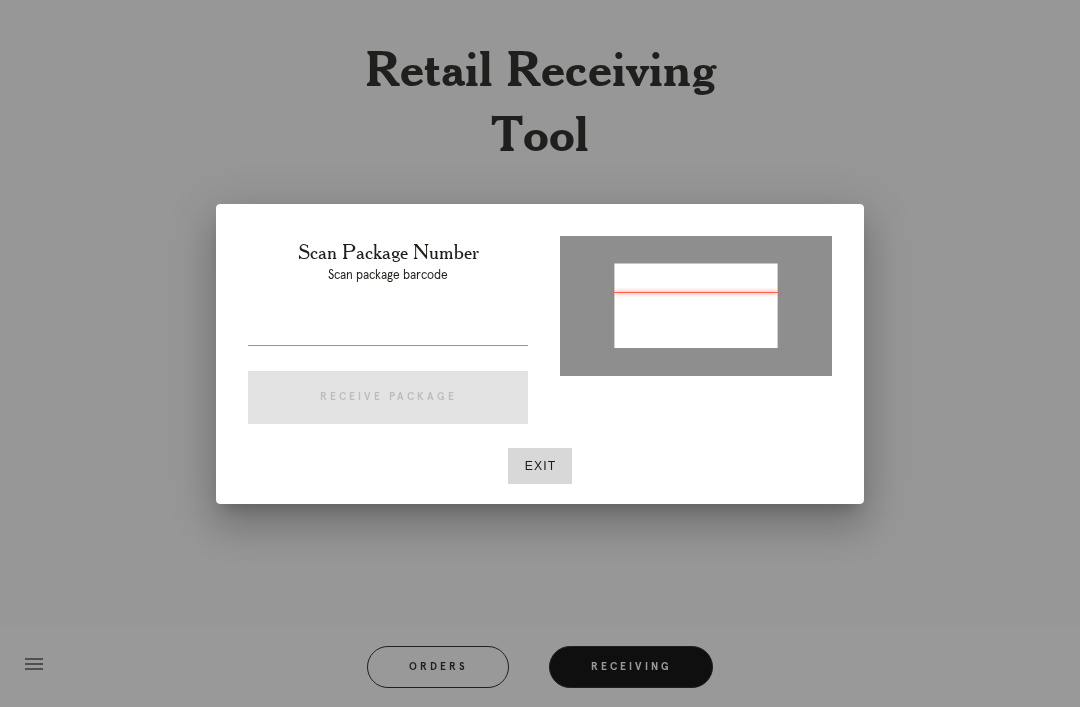 type on "P952070041483911" 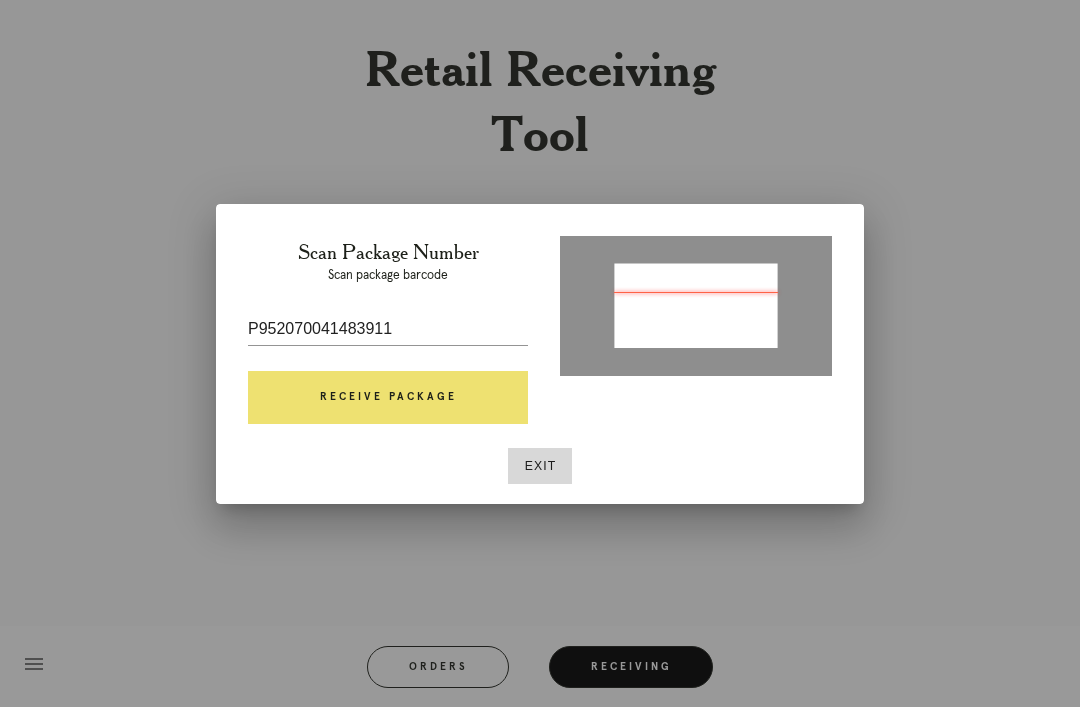 click on "Receive Package" at bounding box center (388, 398) 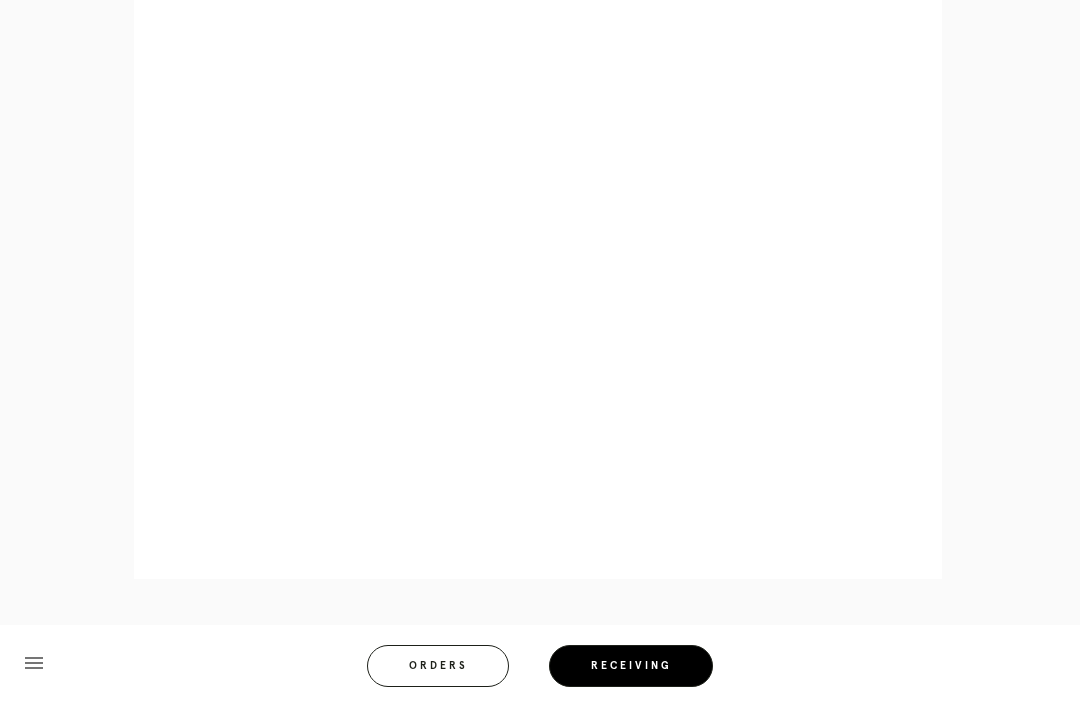 scroll, scrollTop: 922, scrollLeft: 0, axis: vertical 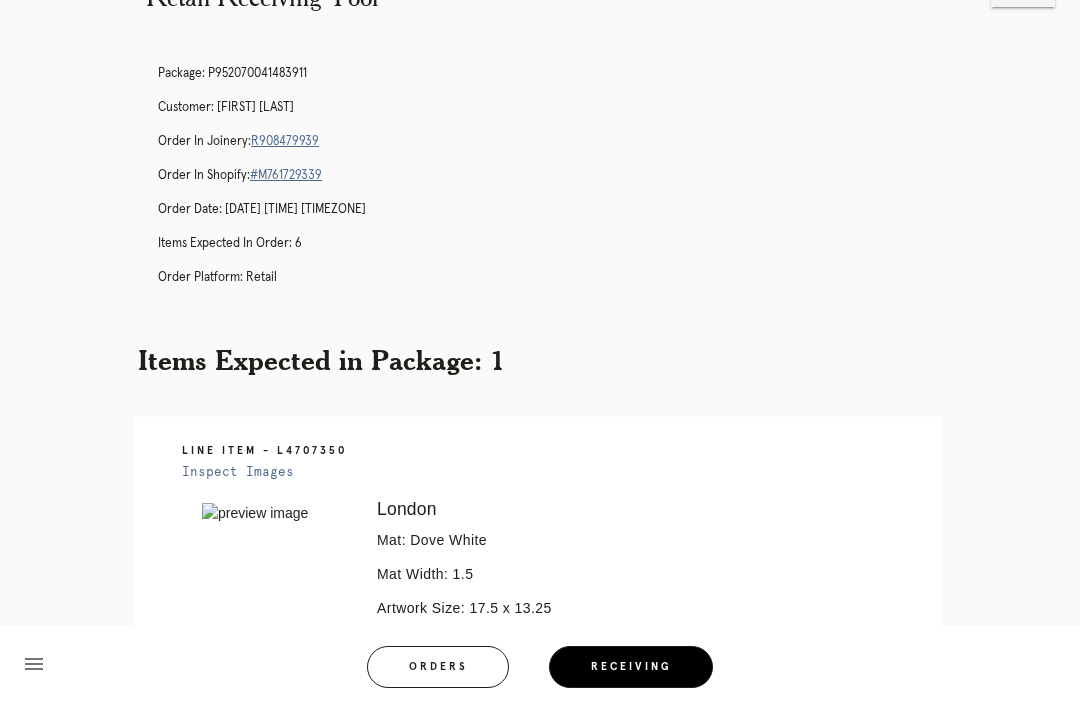 click on "R908479939" at bounding box center [285, 141] 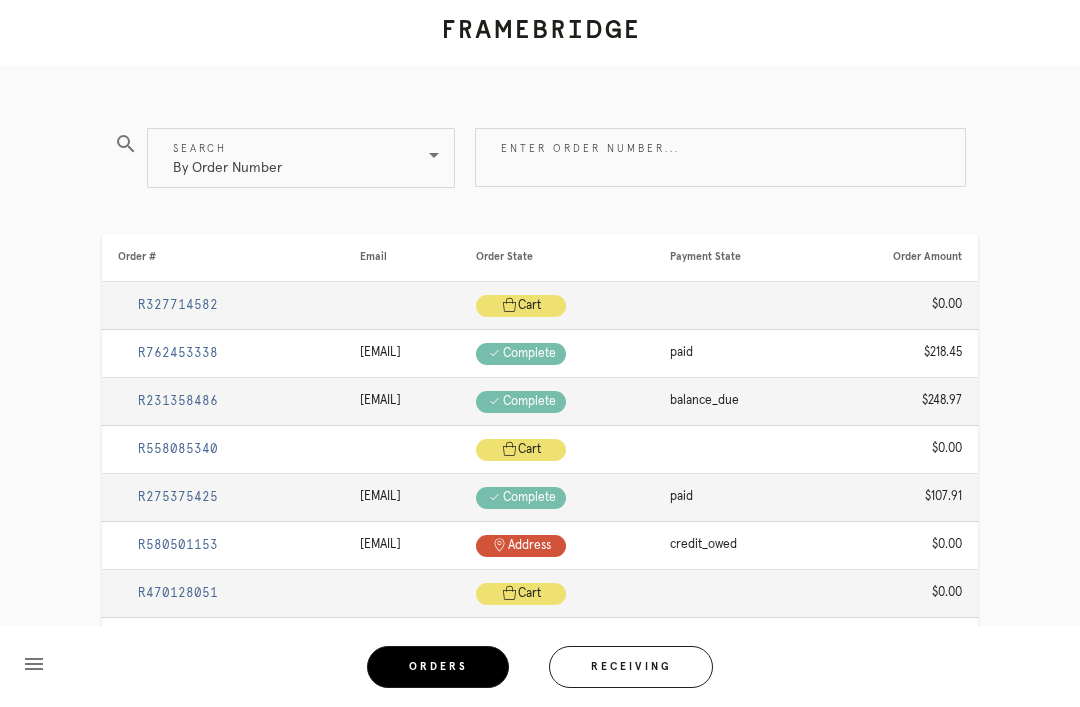 click on "Enter order number..." at bounding box center (720, 157) 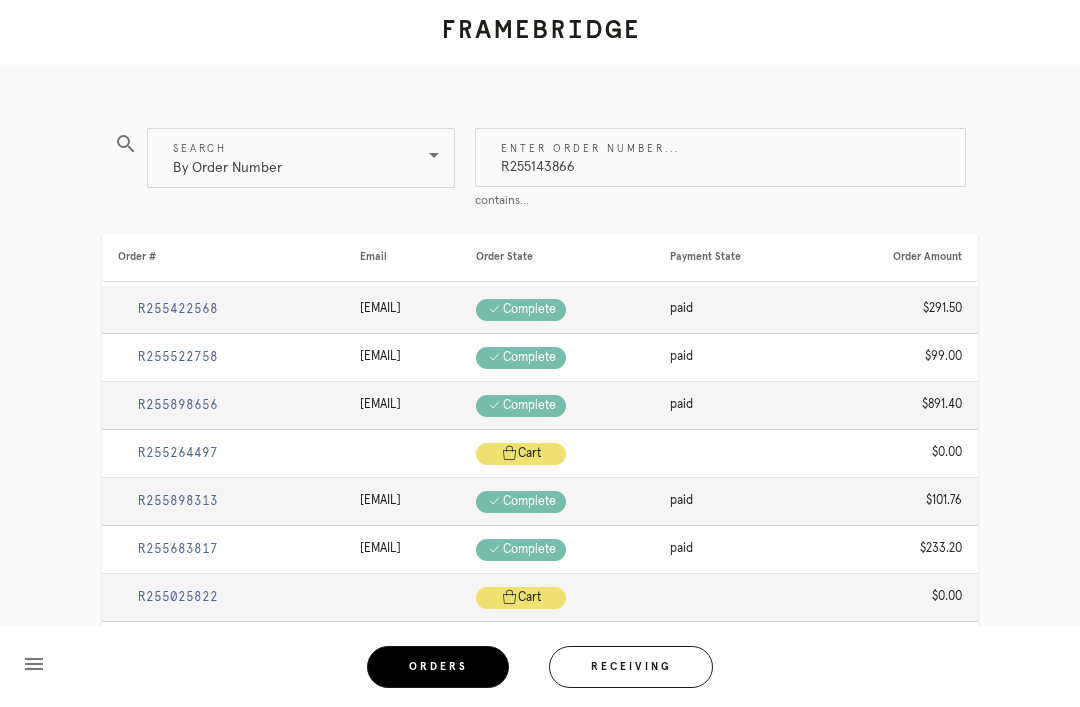 type on "R255143866" 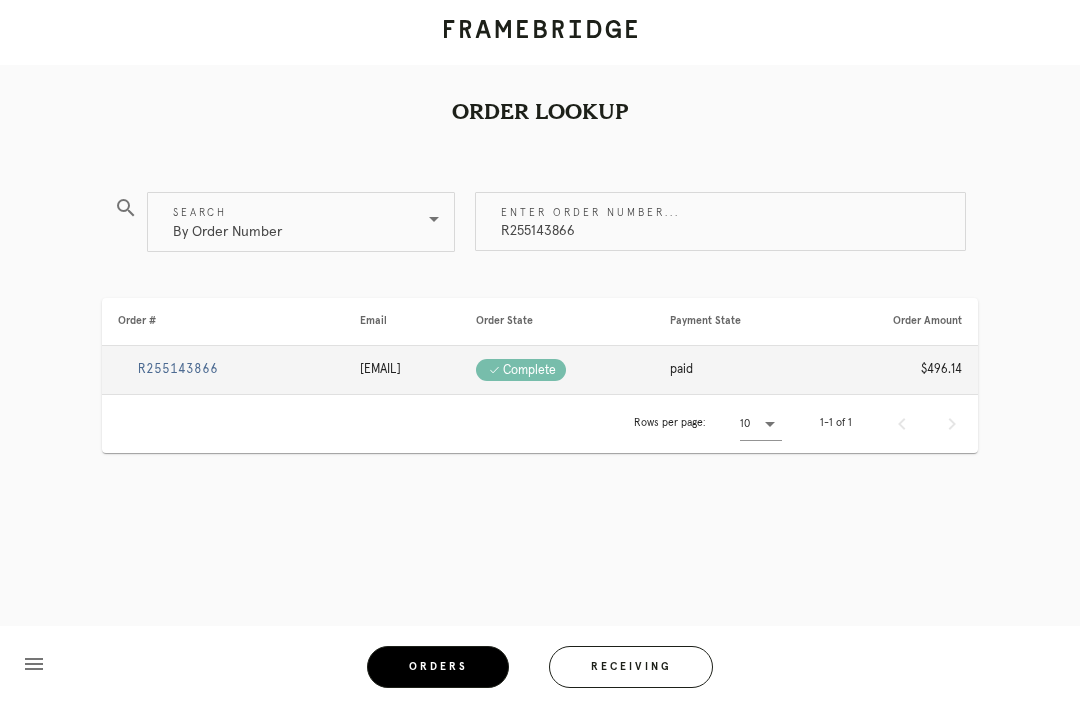 click on "R255143866" at bounding box center [178, 369] 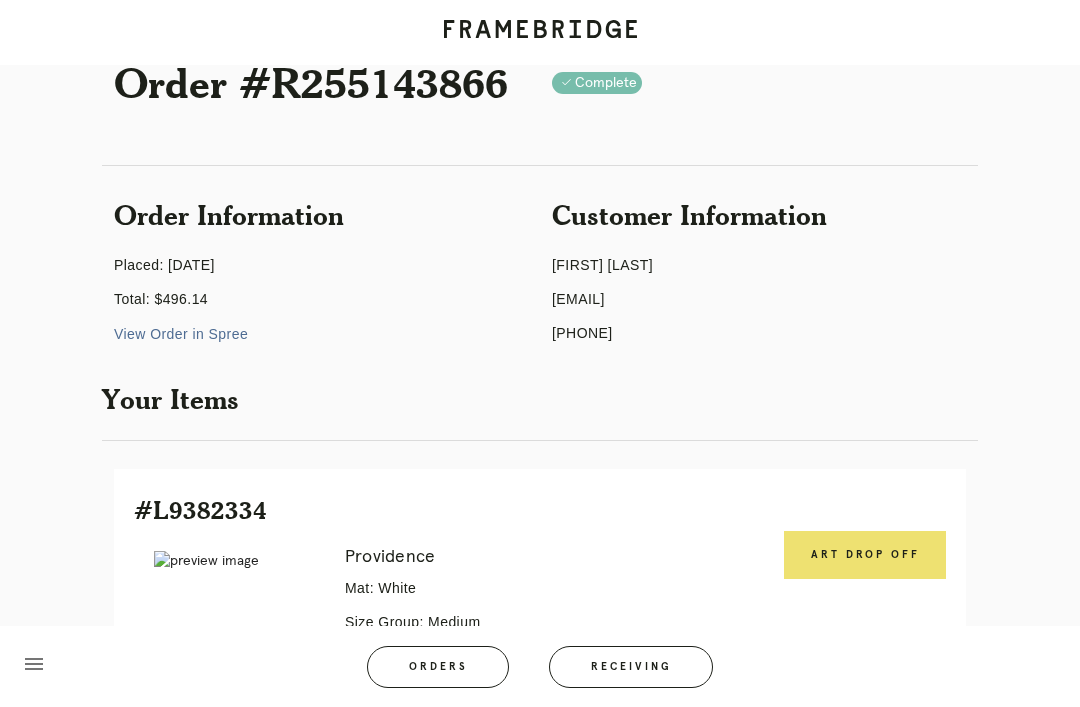 click on "Art drop off" at bounding box center [865, 555] 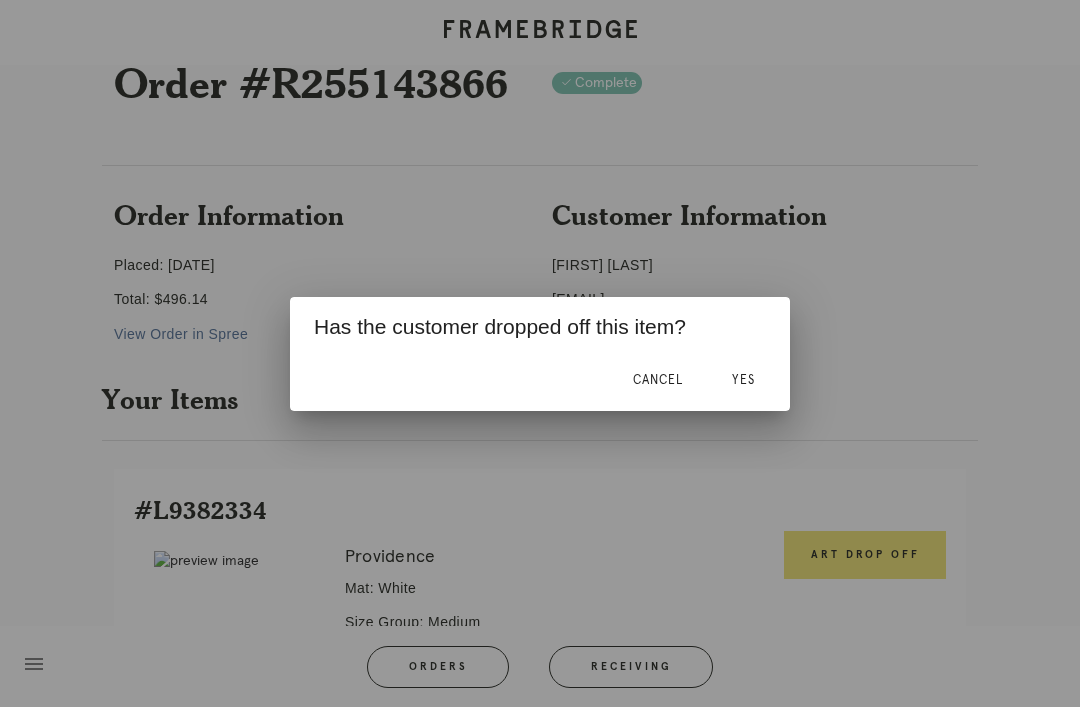 click on "Yes" at bounding box center [743, 380] 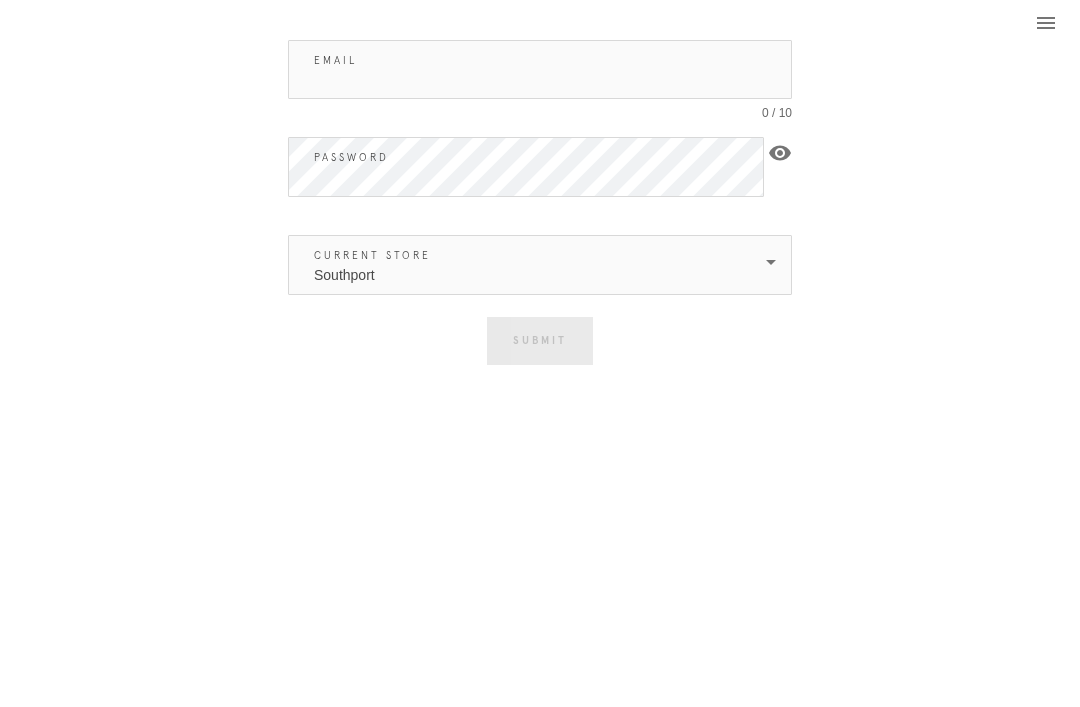 scroll, scrollTop: 0, scrollLeft: 0, axis: both 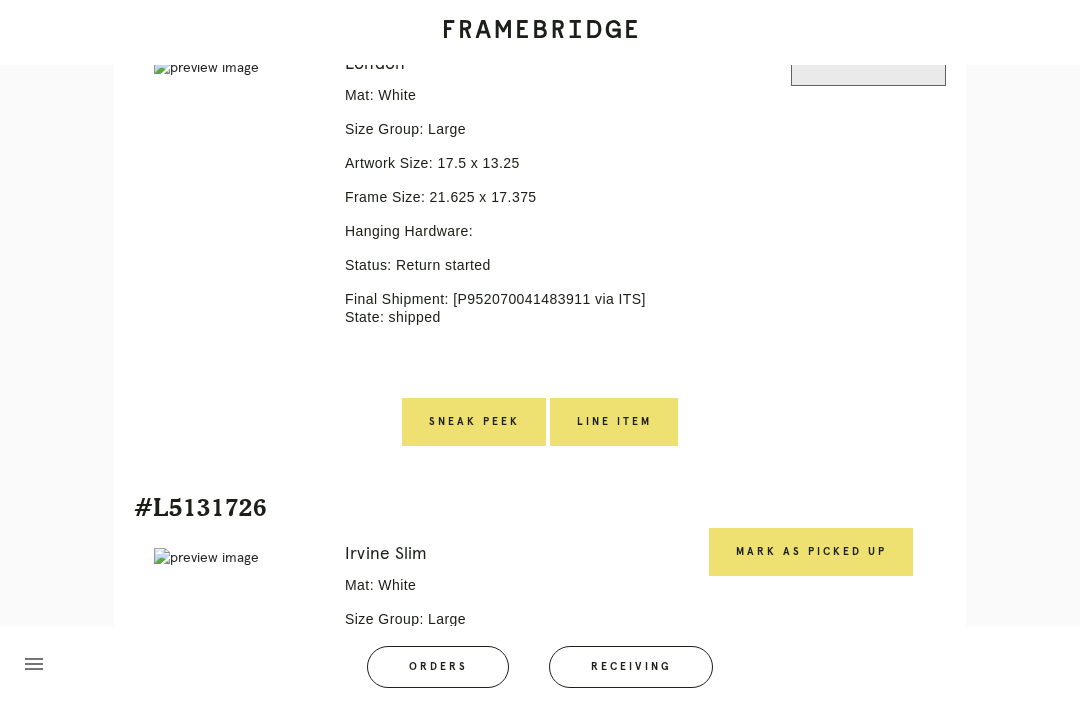 click on "Line Item" at bounding box center [614, 422] 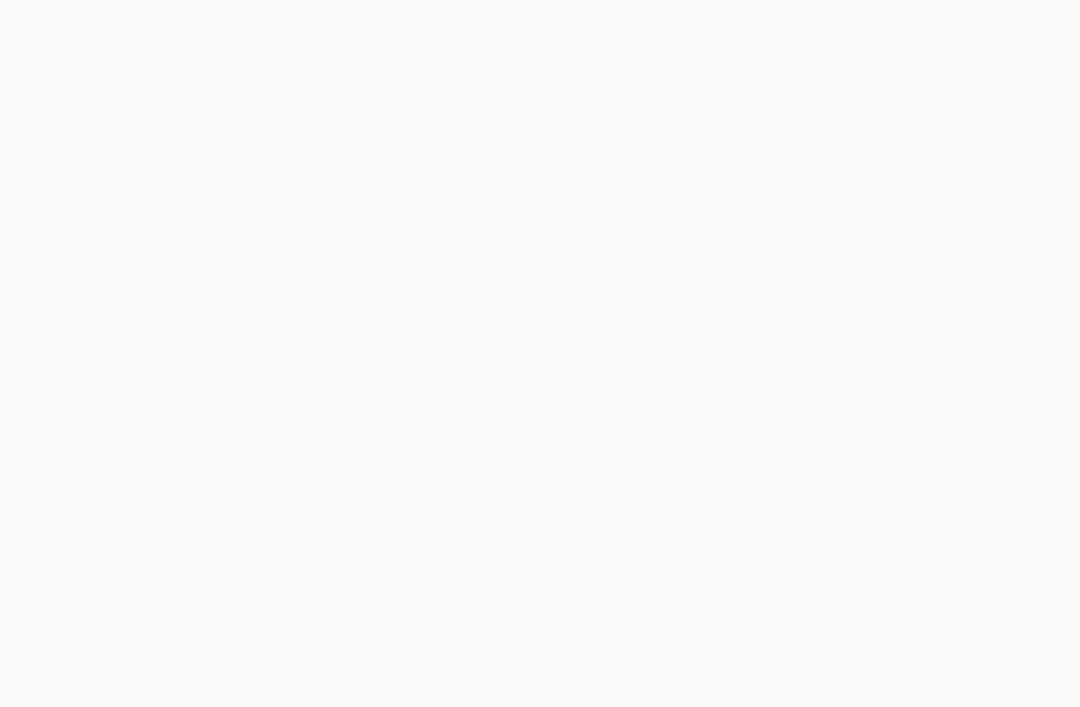 scroll, scrollTop: 64, scrollLeft: 0, axis: vertical 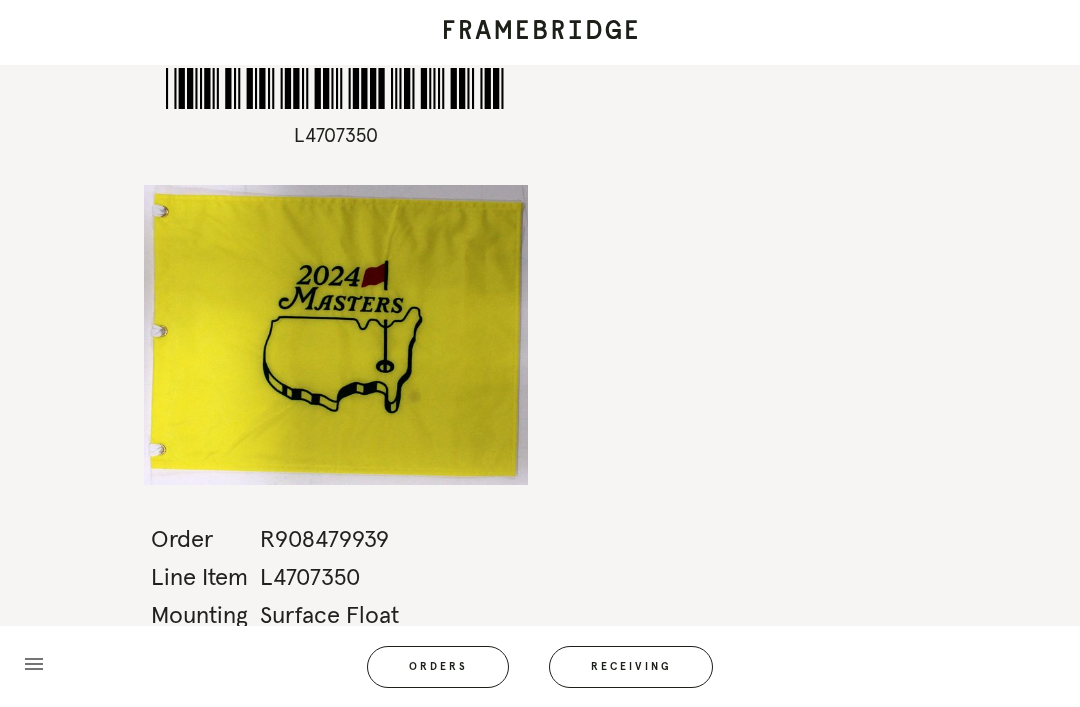 click on "Receiving" at bounding box center (631, 667) 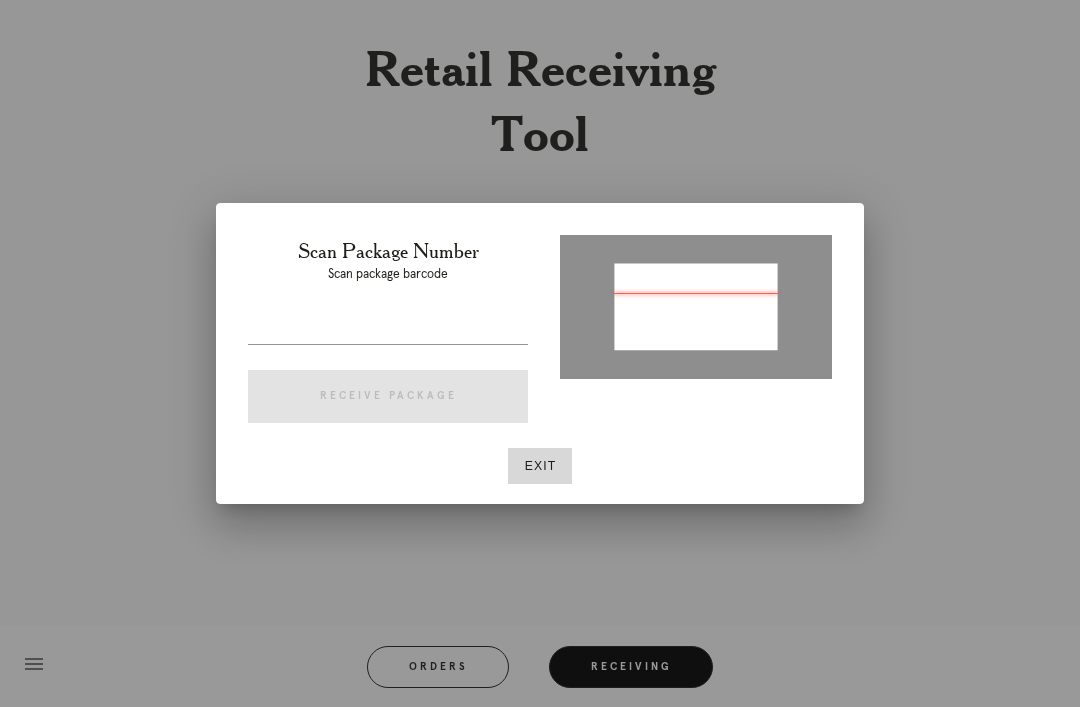 type on "P140735688194683" 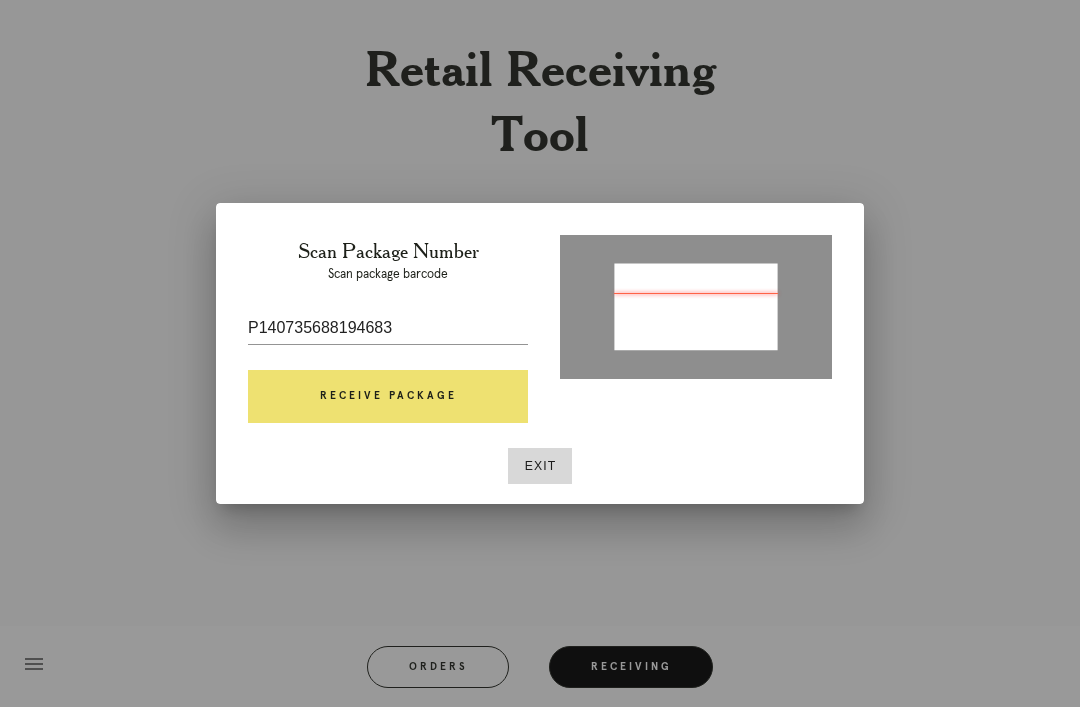 click on "Receive Package" at bounding box center (388, 397) 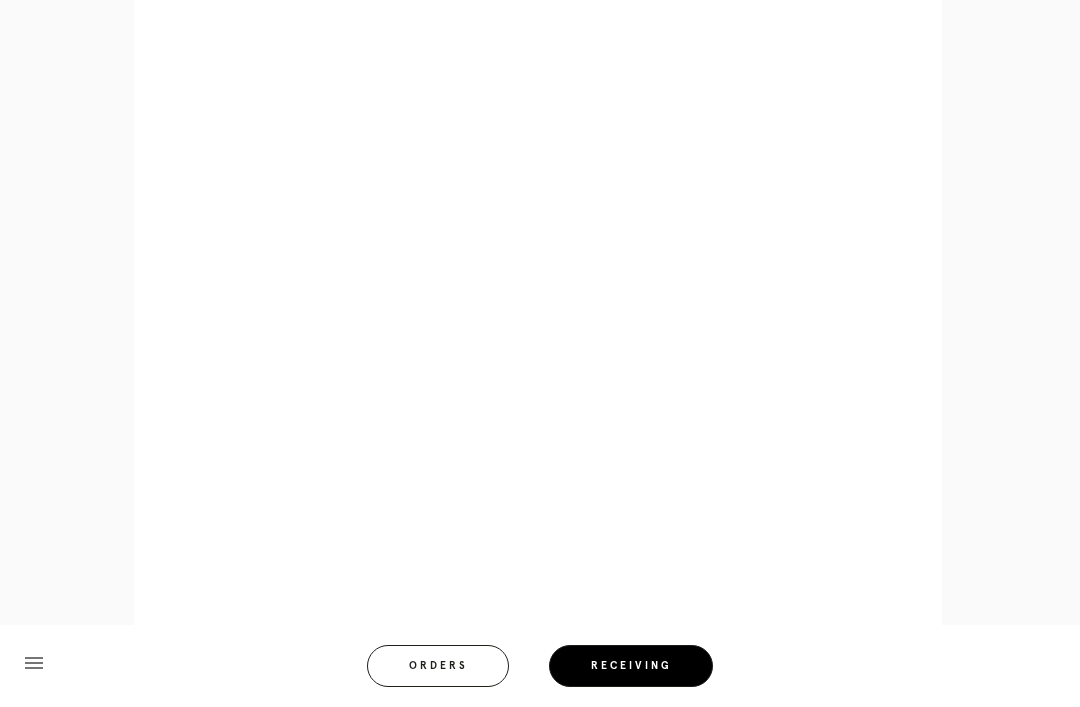 scroll, scrollTop: 906, scrollLeft: 0, axis: vertical 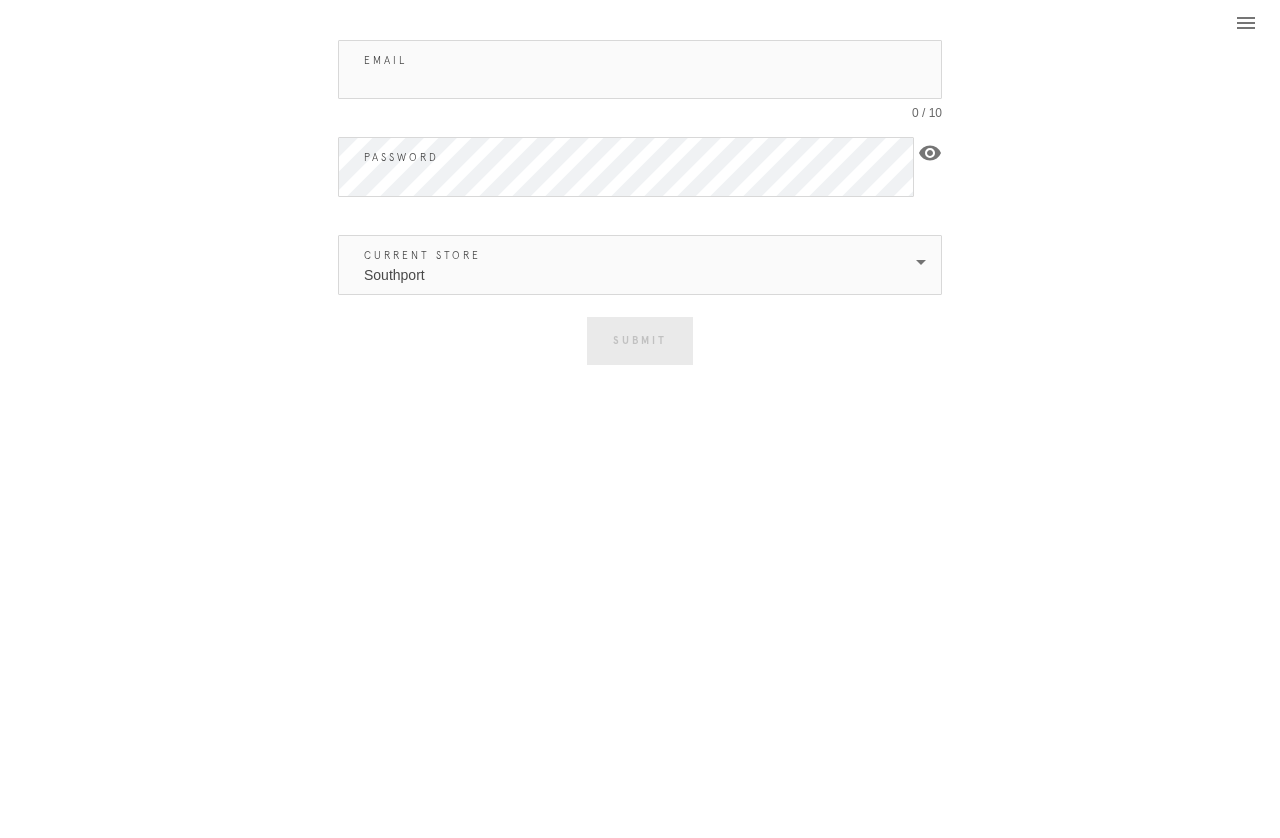 click on "Email" at bounding box center [640, 69] 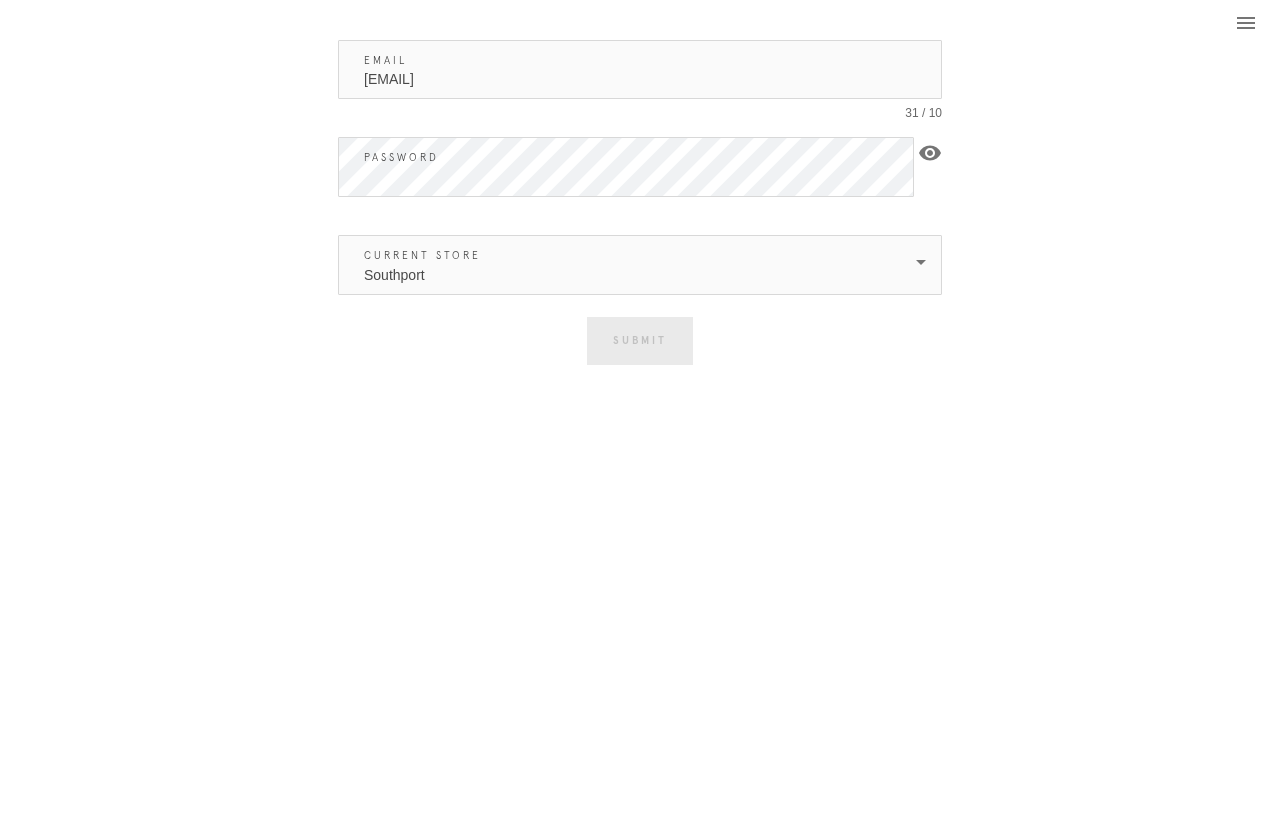 type on "[EMAIL]" 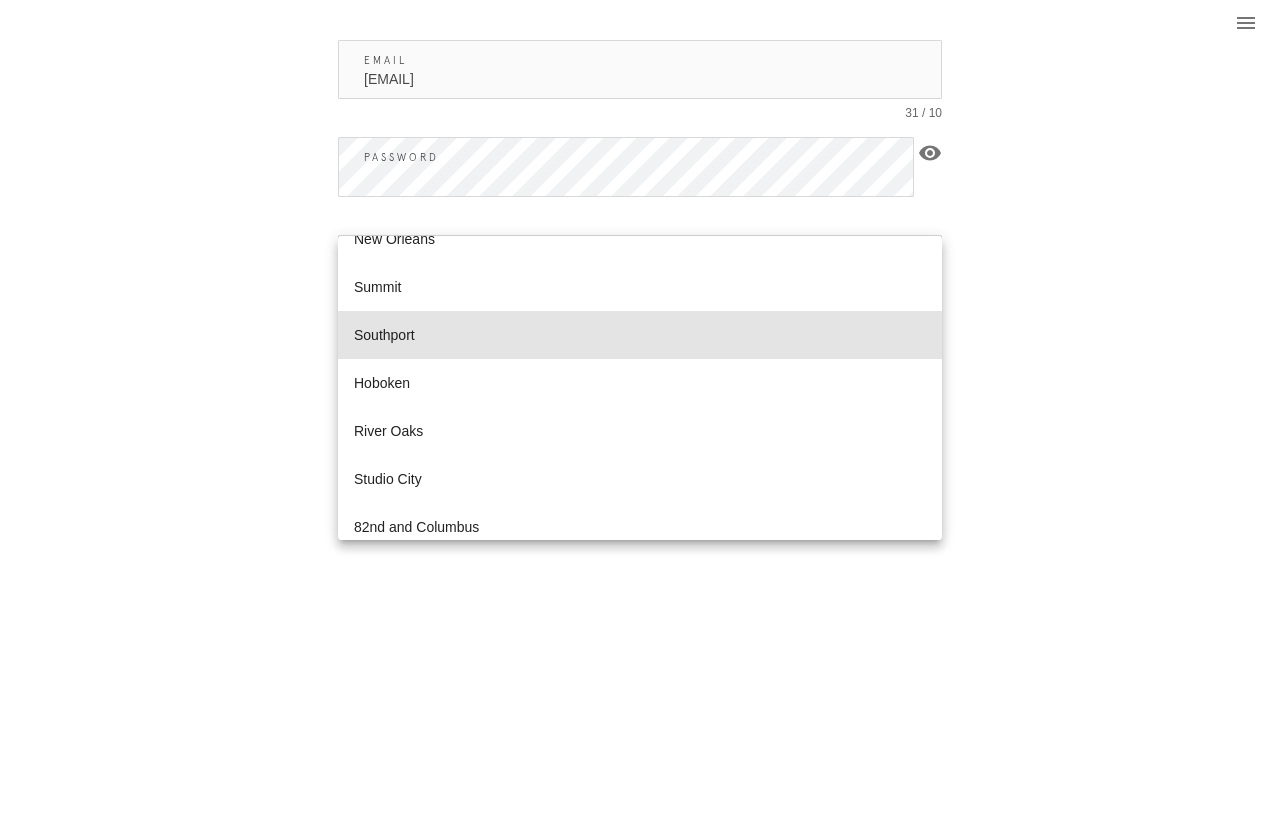 scroll, scrollTop: 889, scrollLeft: 0, axis: vertical 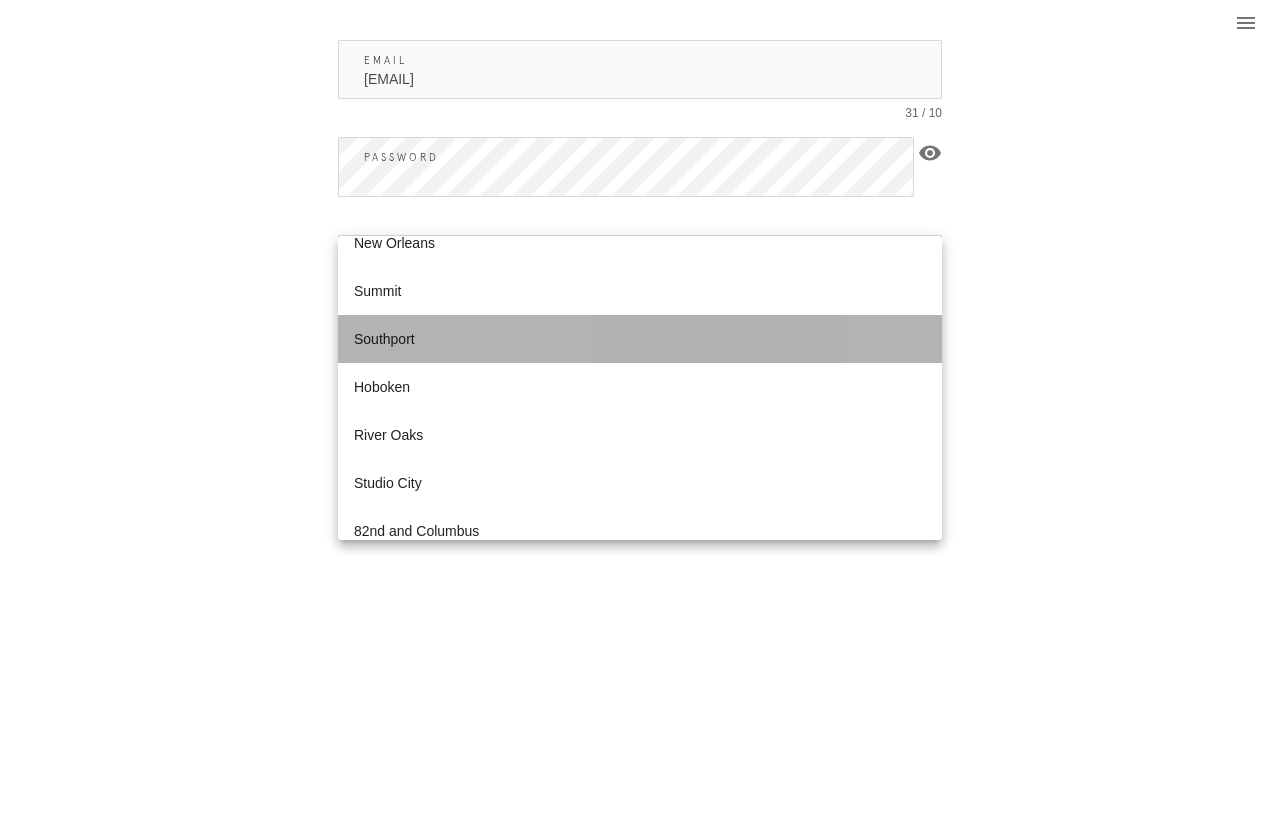 click on "Southport" at bounding box center [640, 339] 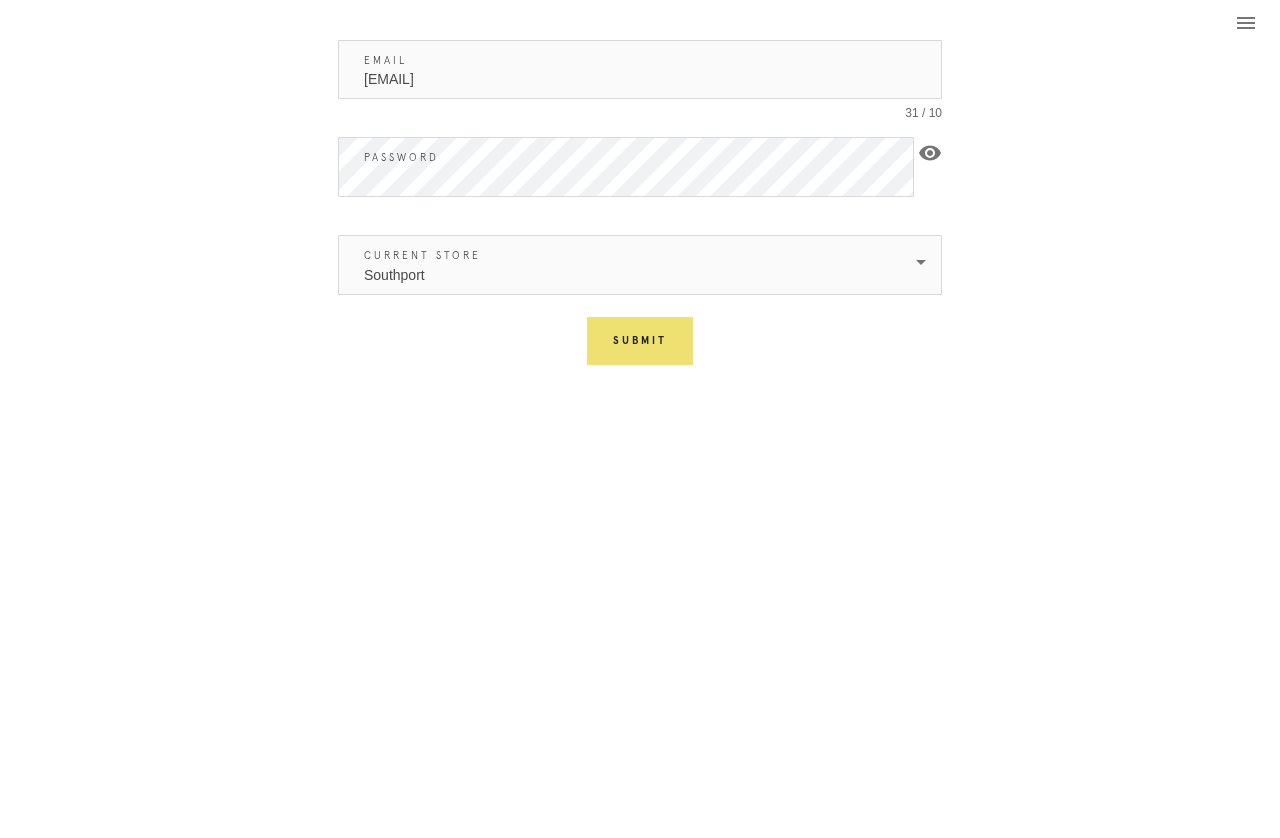 click on "Submit" at bounding box center (640, 341) 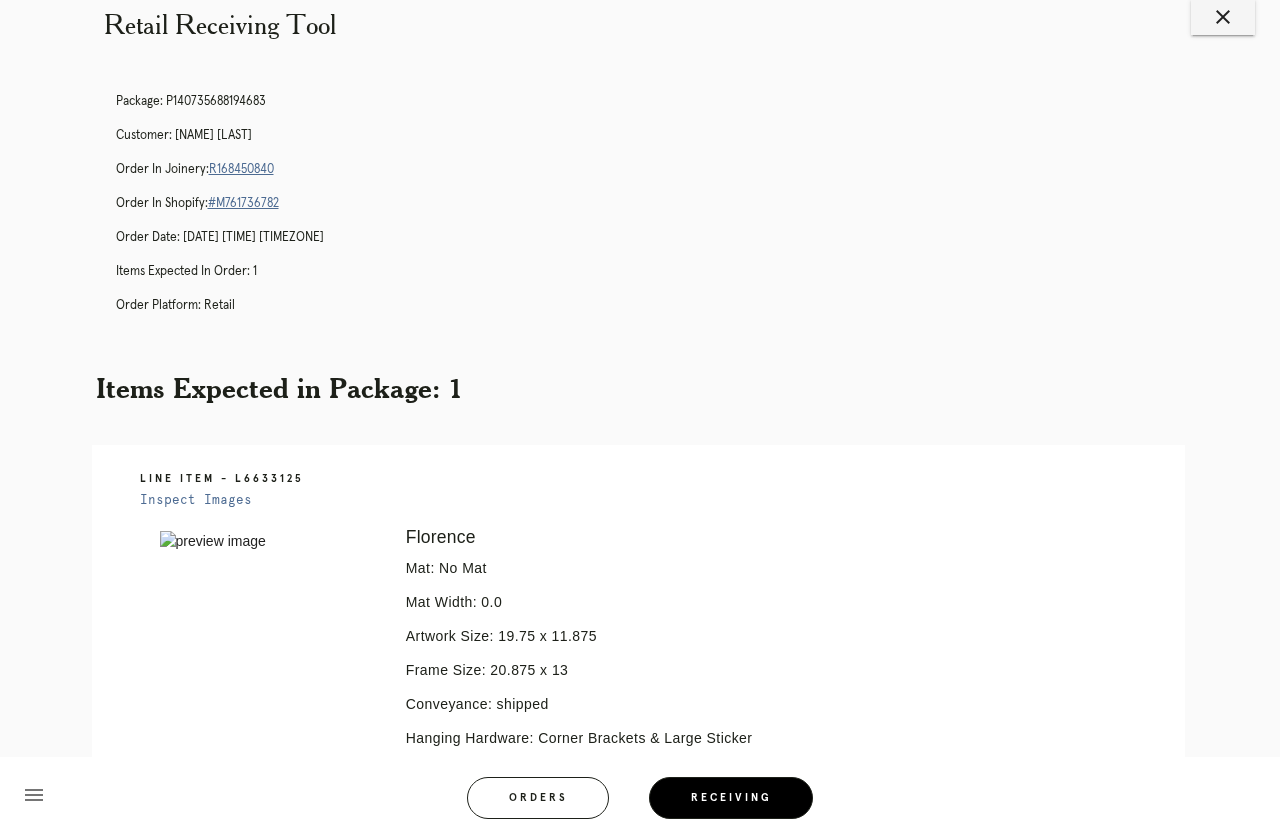scroll, scrollTop: 0, scrollLeft: 0, axis: both 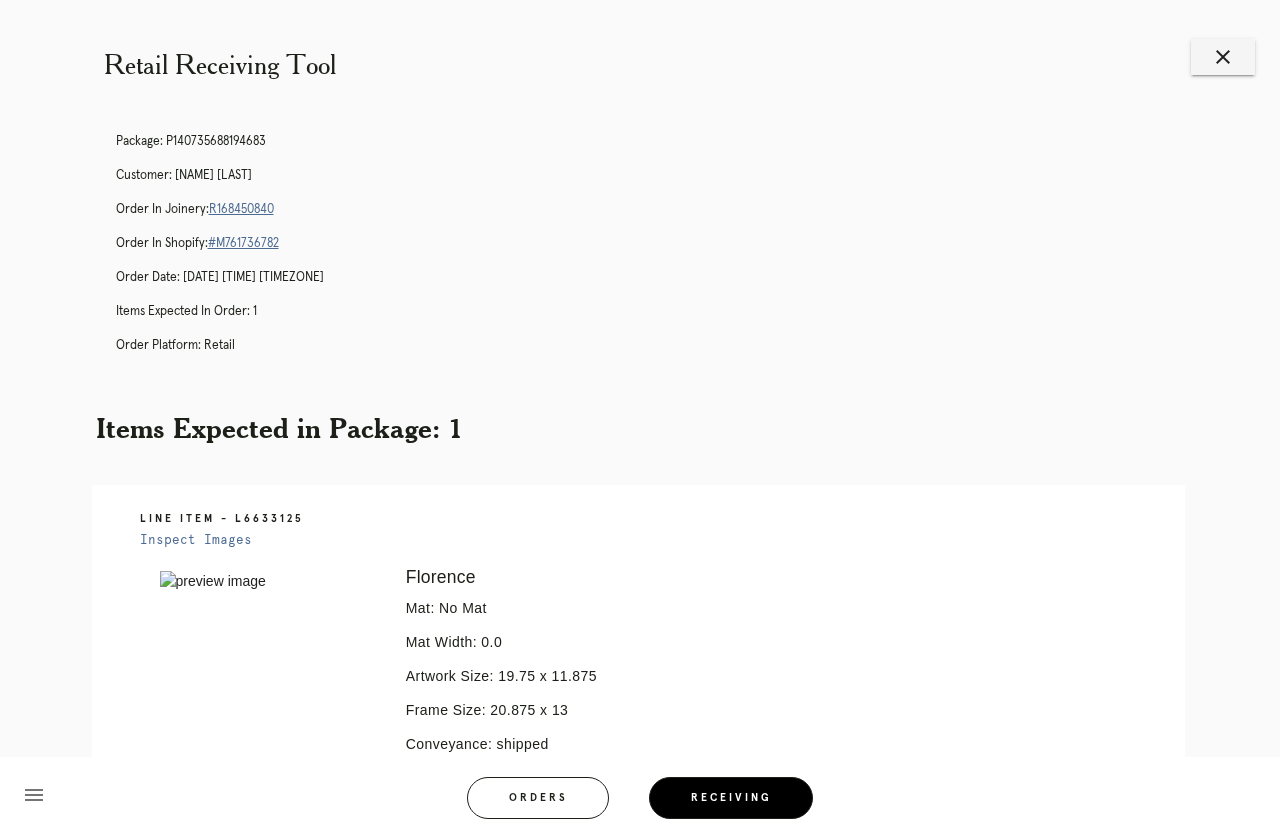 click on "R168450840" at bounding box center (241, 209) 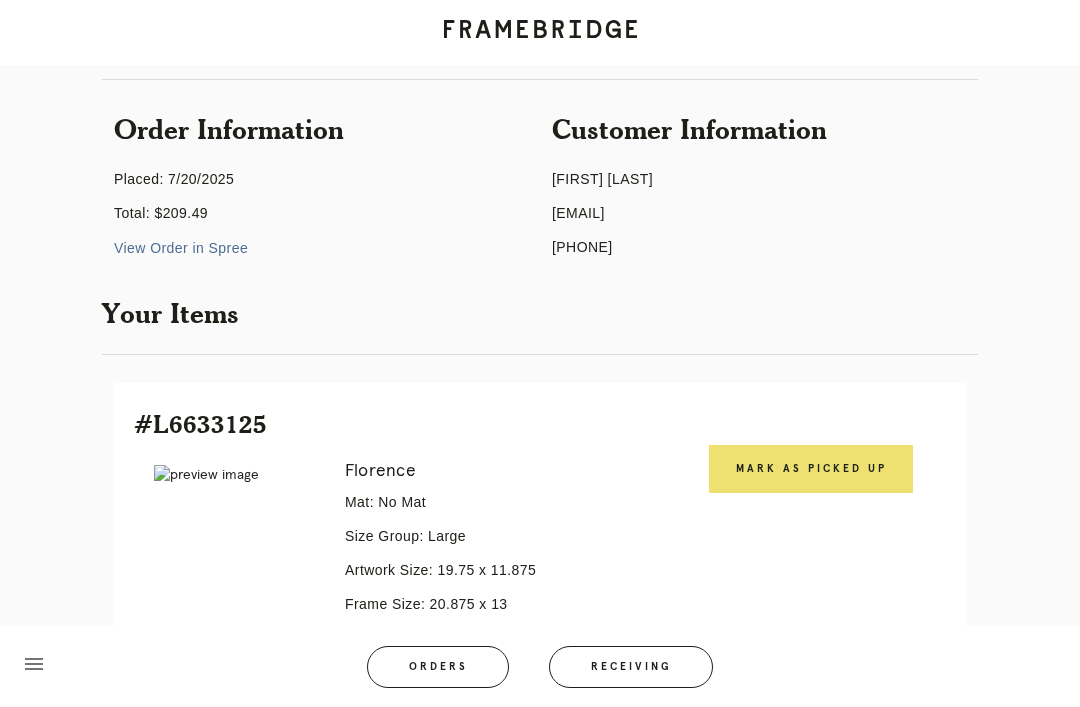 scroll, scrollTop: 111, scrollLeft: 0, axis: vertical 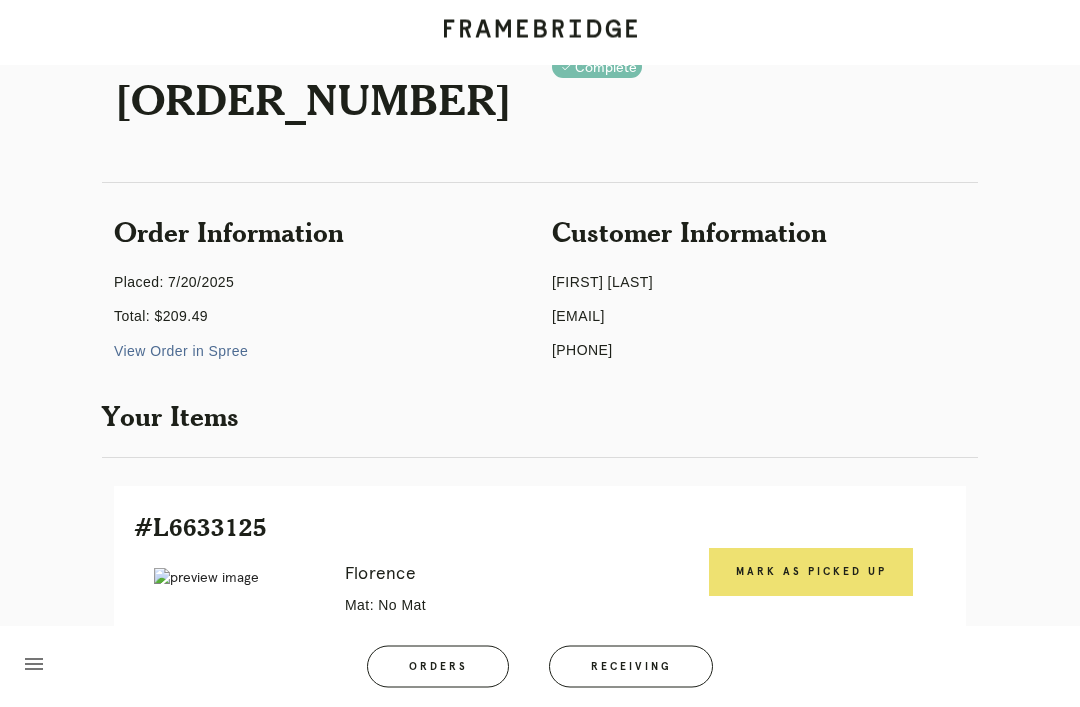 click on "Receiving" at bounding box center [631, 667] 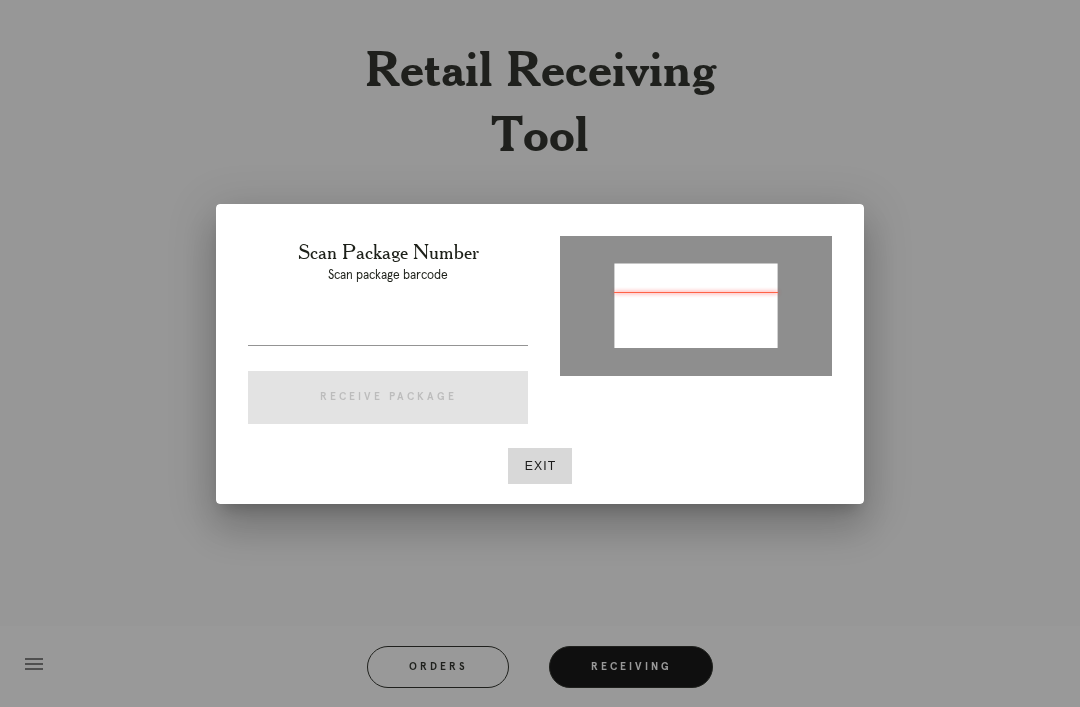 type on "P863410725838673" 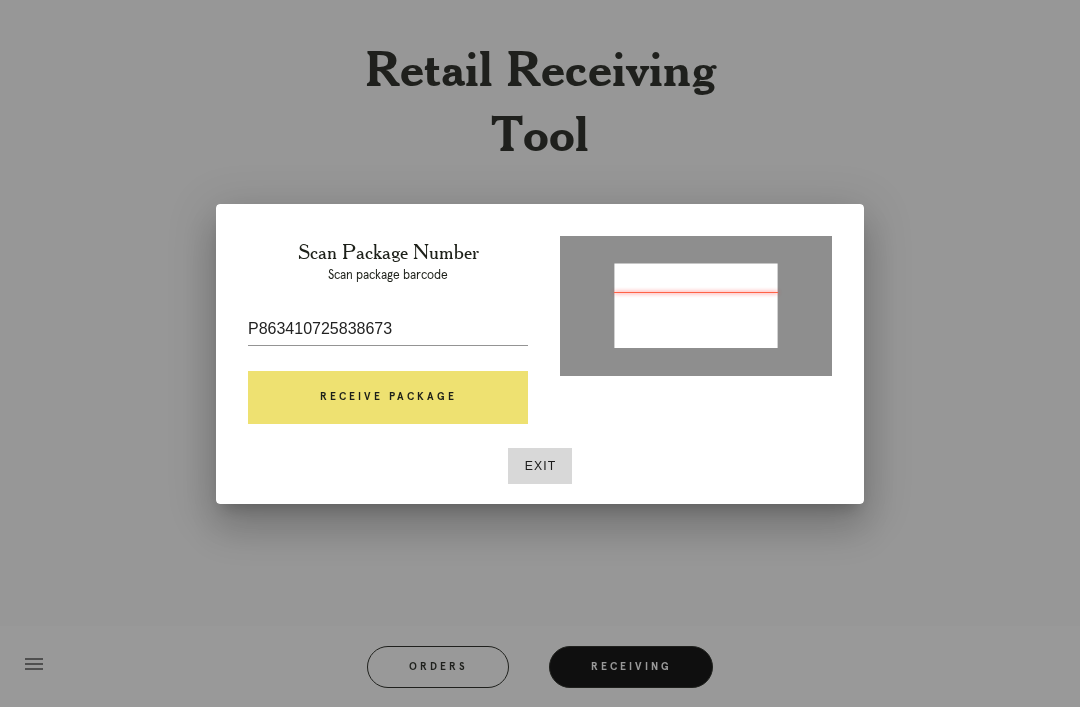 click on "Receive Package" at bounding box center [388, 398] 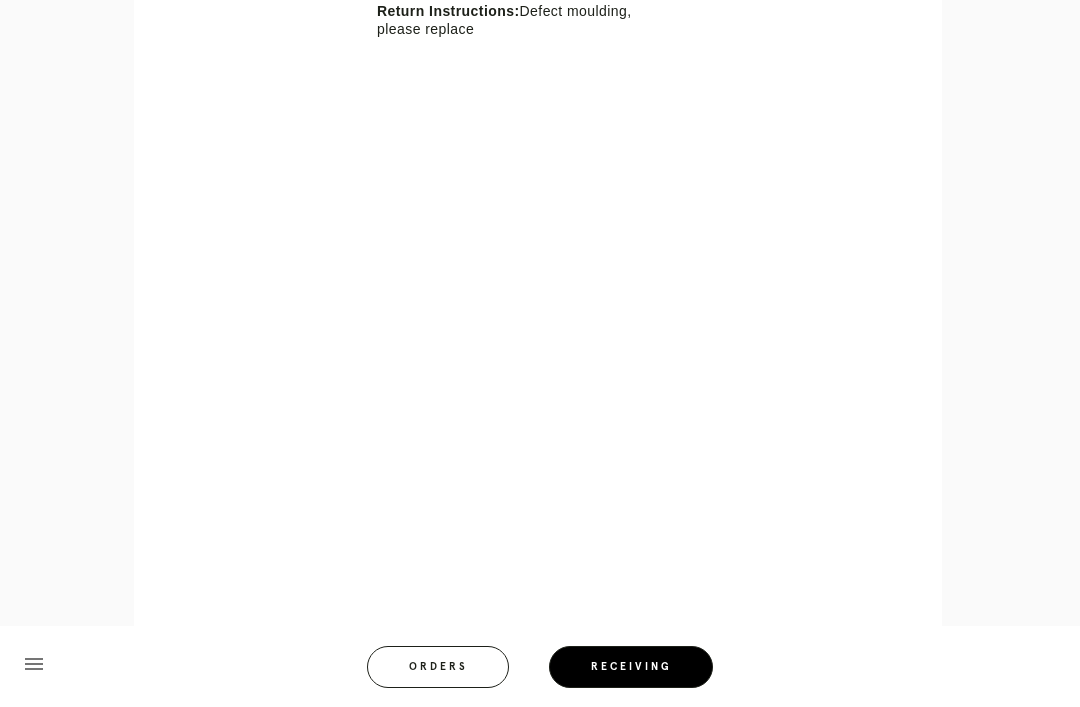 scroll, scrollTop: 840, scrollLeft: 0, axis: vertical 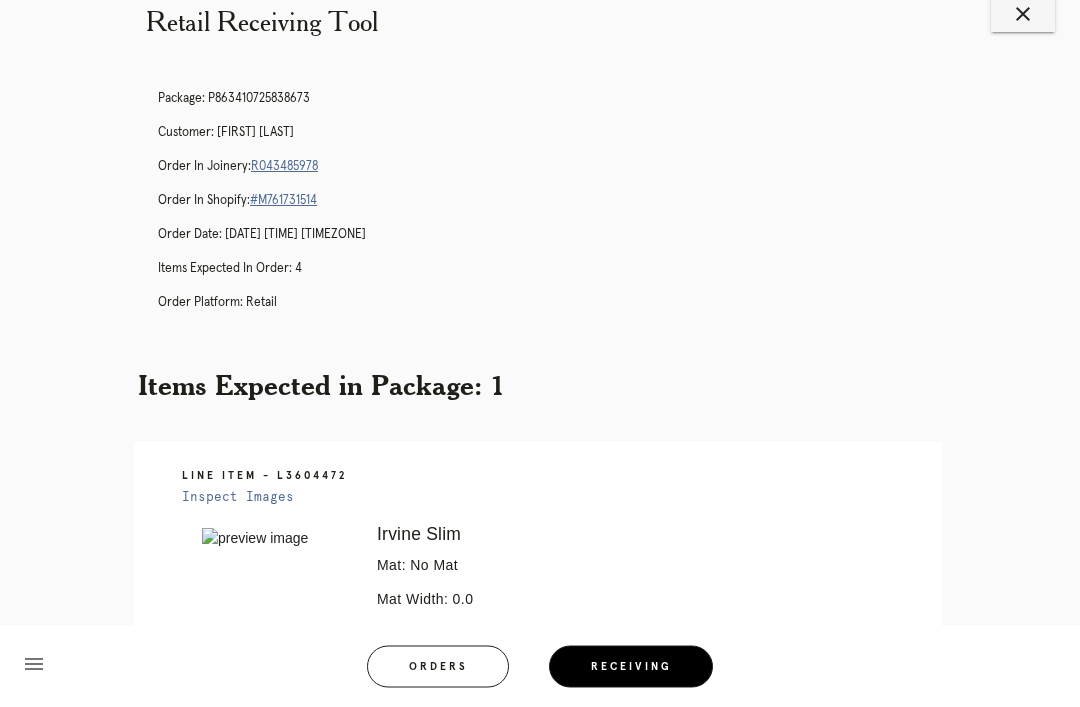 click on "R043485978" at bounding box center (284, 167) 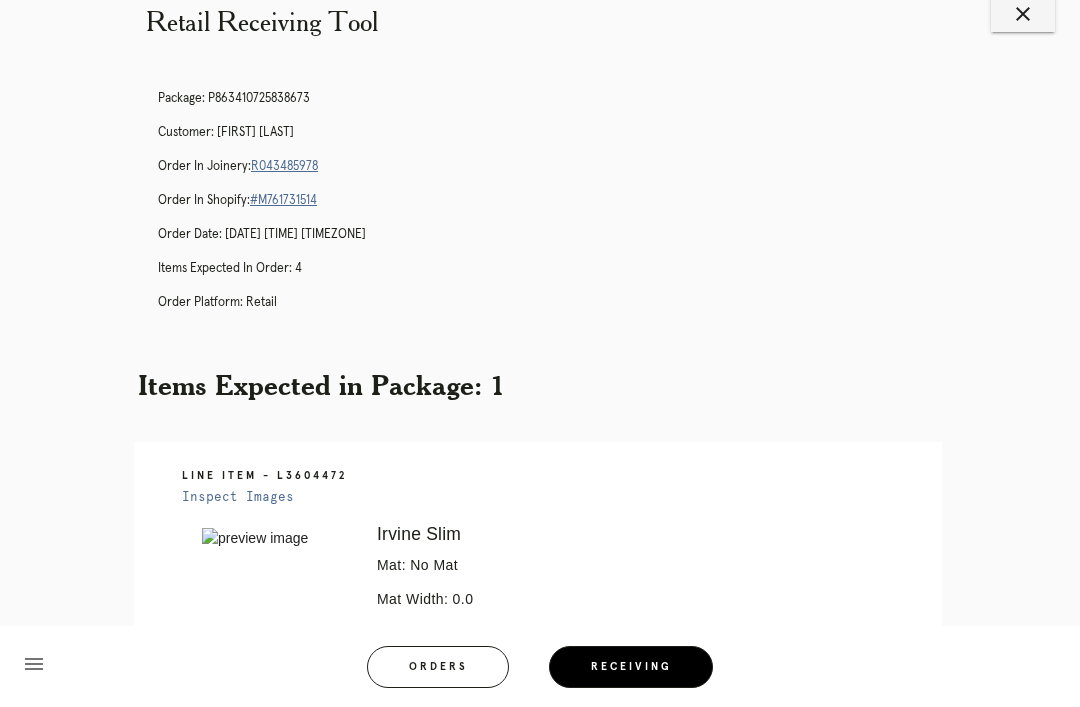 click on "Receiving" at bounding box center (631, 667) 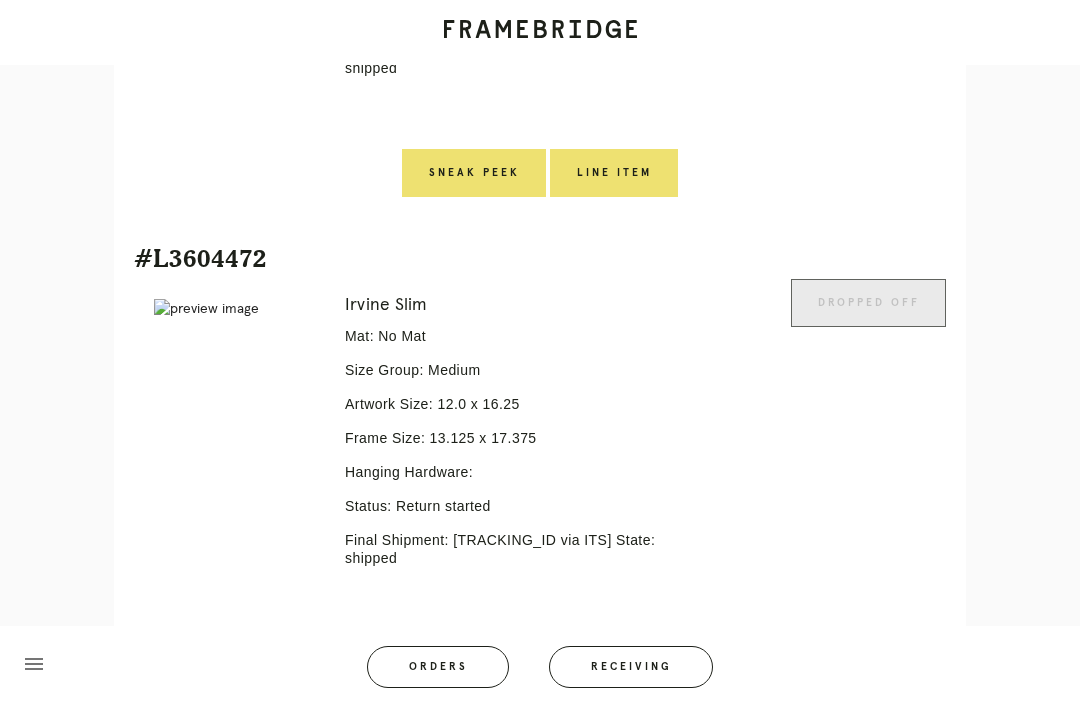 scroll, scrollTop: 2024, scrollLeft: 0, axis: vertical 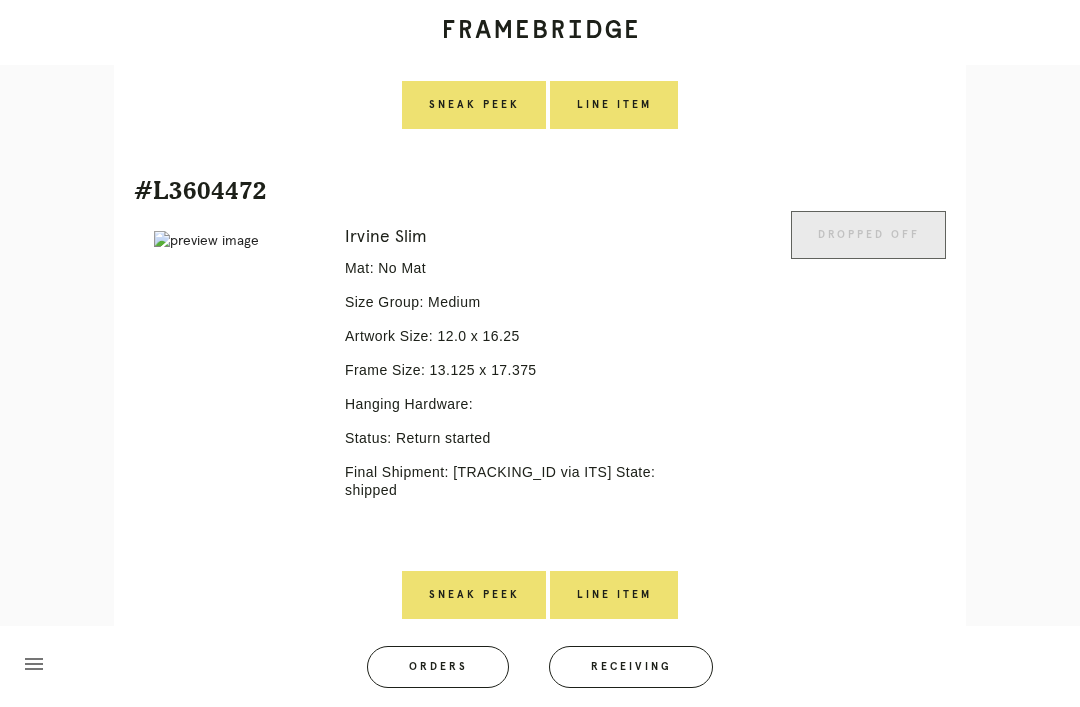 click on "Line Item" at bounding box center (614, 595) 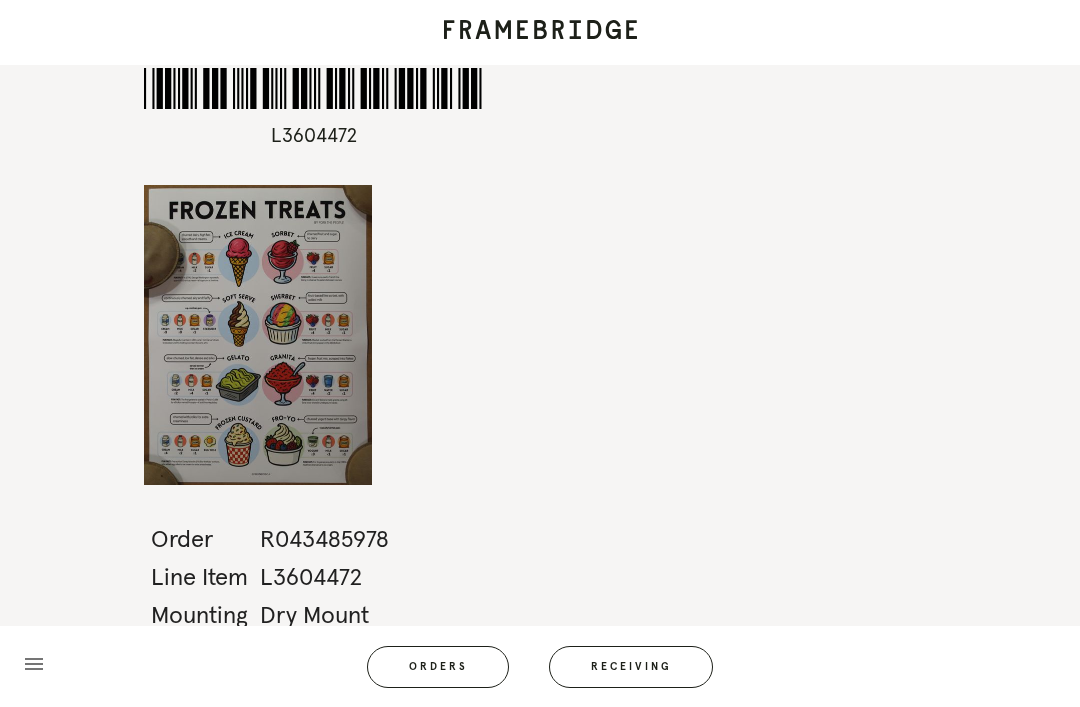 scroll, scrollTop: 0, scrollLeft: 0, axis: both 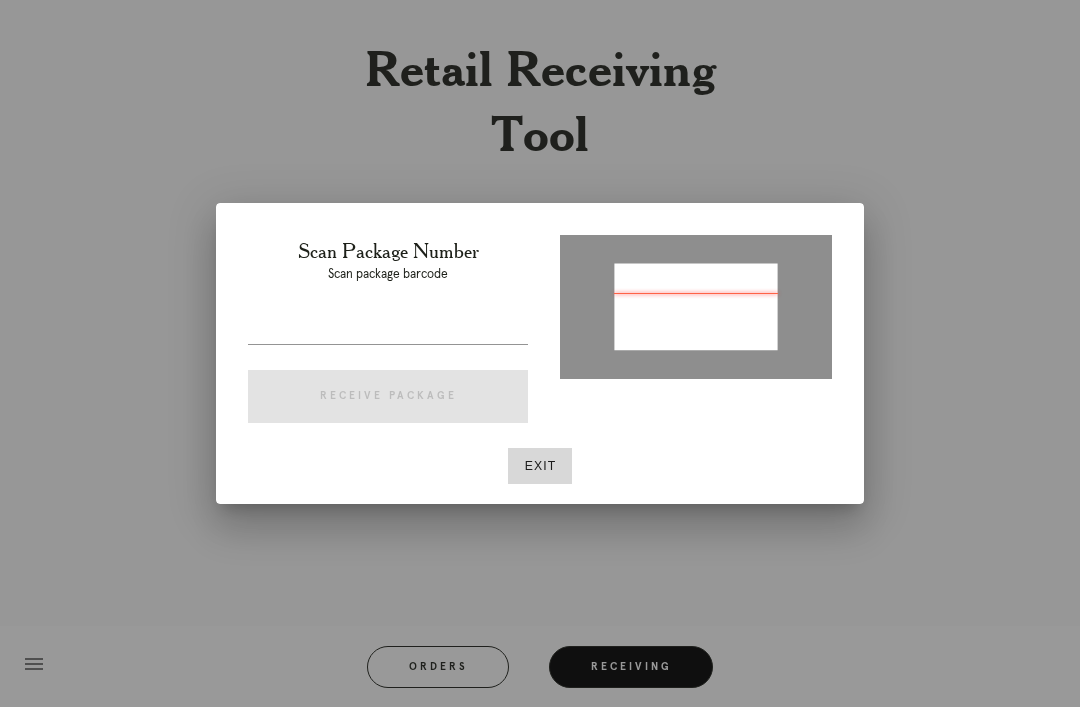 type on "[PACKAGE_ID]" 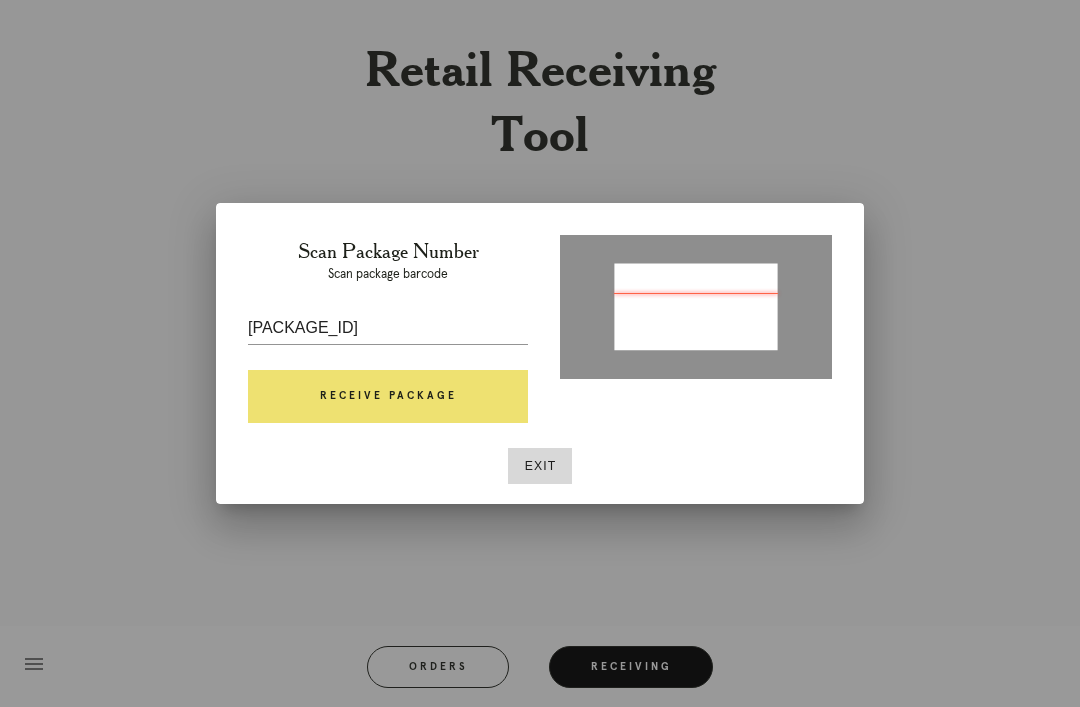 click on "Receive Package" at bounding box center (388, 397) 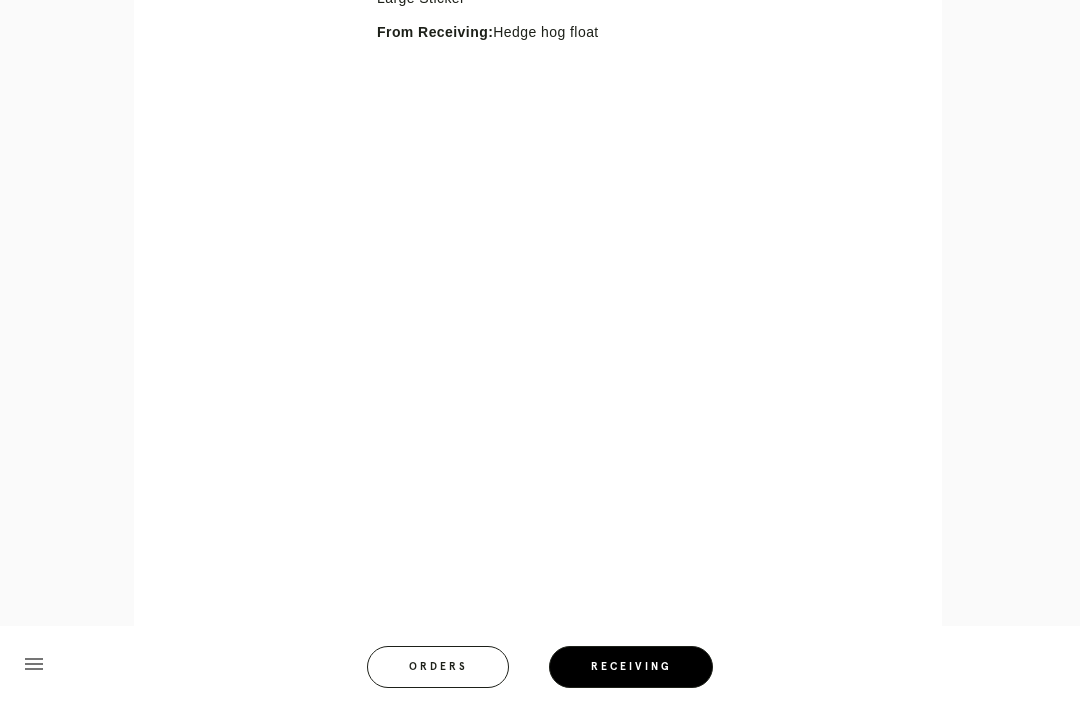 scroll, scrollTop: 797, scrollLeft: 0, axis: vertical 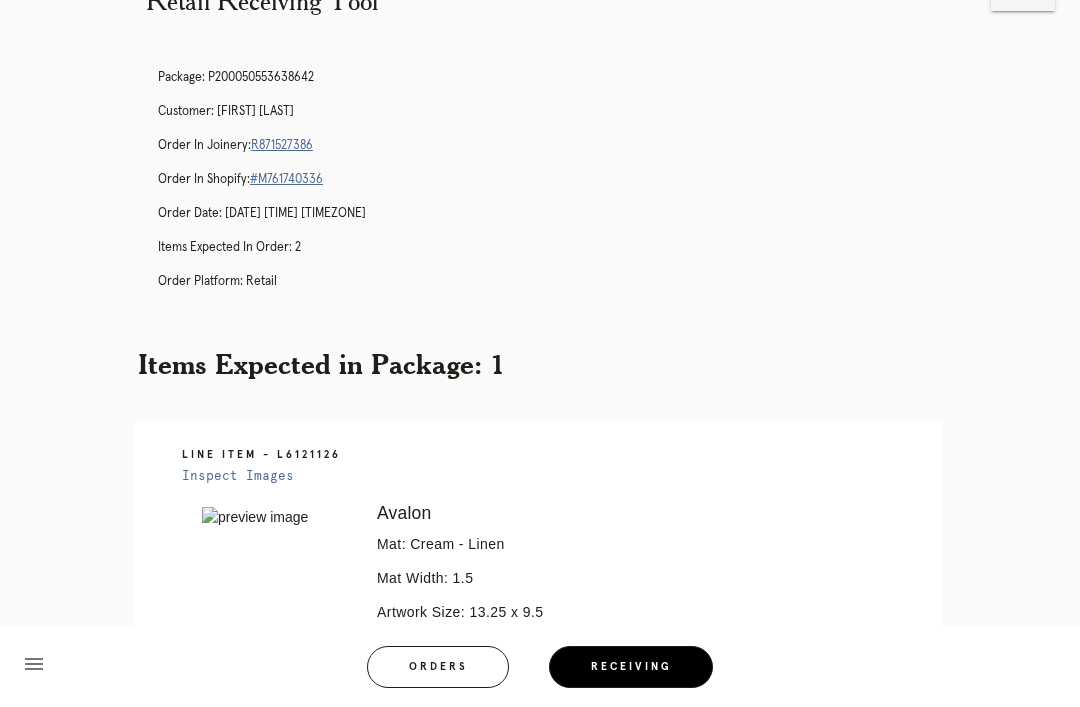 click on "Package: P200050553638642   Customer: [FIRST] [LAST]
Order in Joinery:
R871527386
Order in Shopify:
#M761740336
Order Date:
[DATE]  [TIME] [TIMEZONE]
Items Expected in Order: 2   Order Platform: retail" at bounding box center (560, 188) 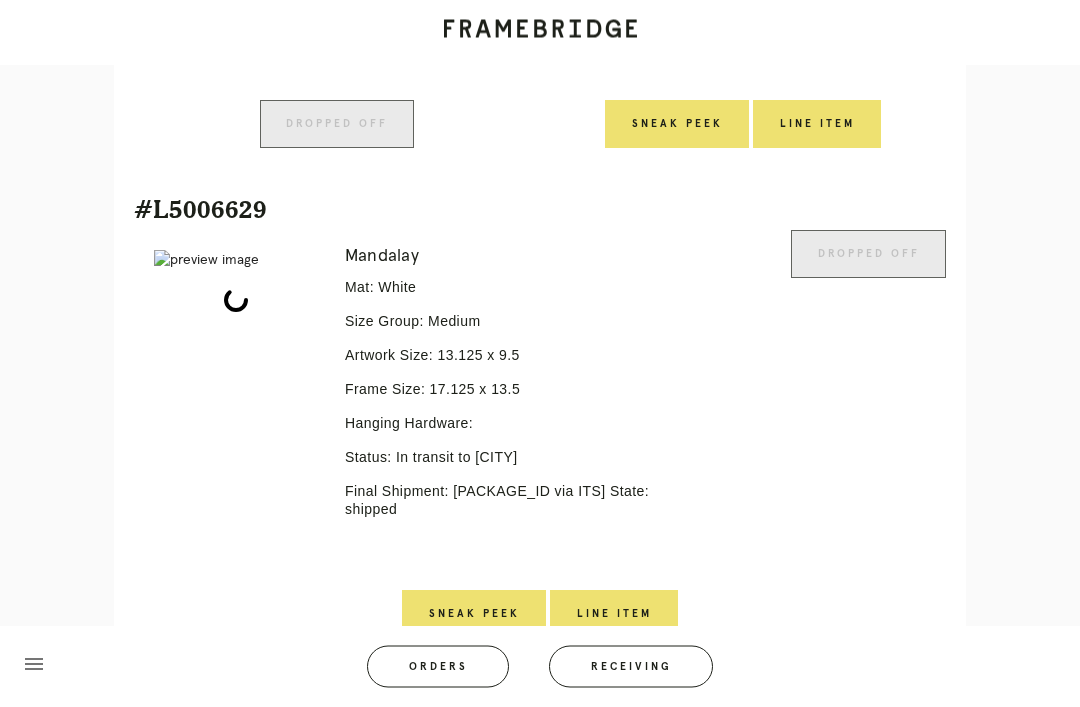 scroll, scrollTop: 925, scrollLeft: 0, axis: vertical 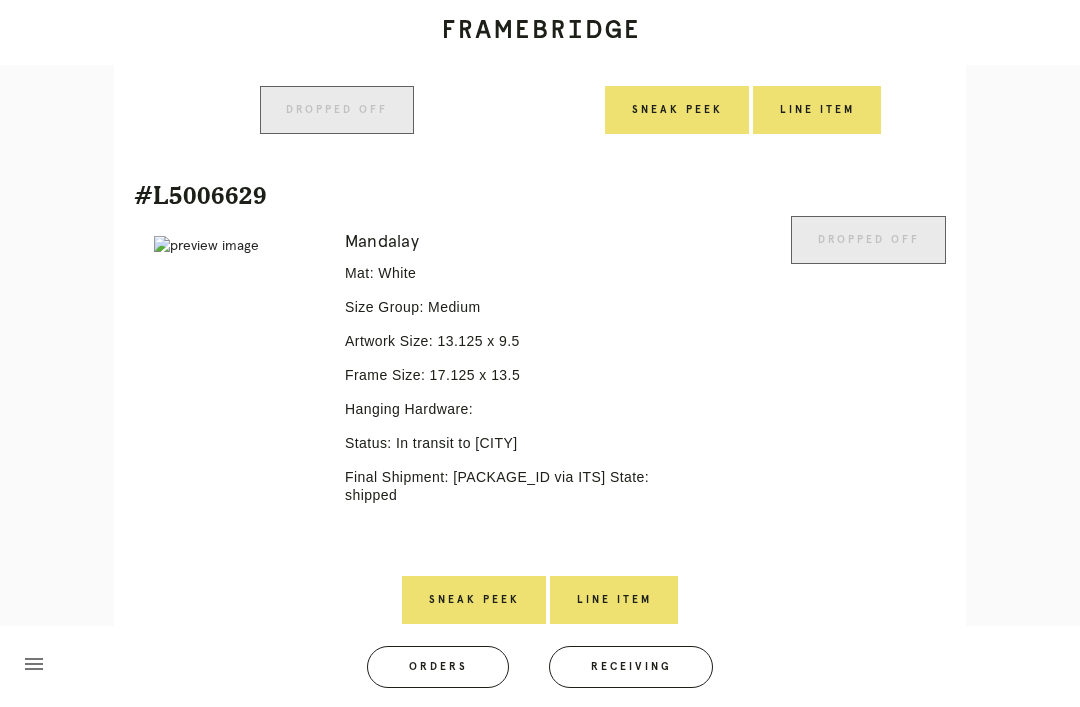 click on "Receiving" at bounding box center [631, 667] 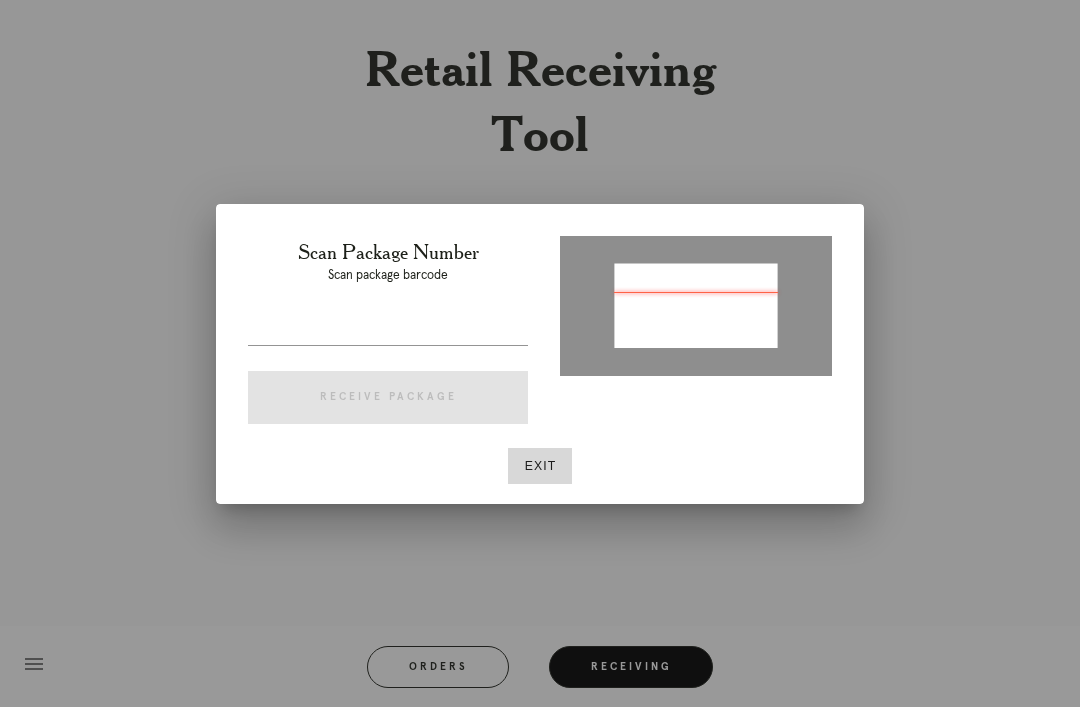 type on "P157054781096072" 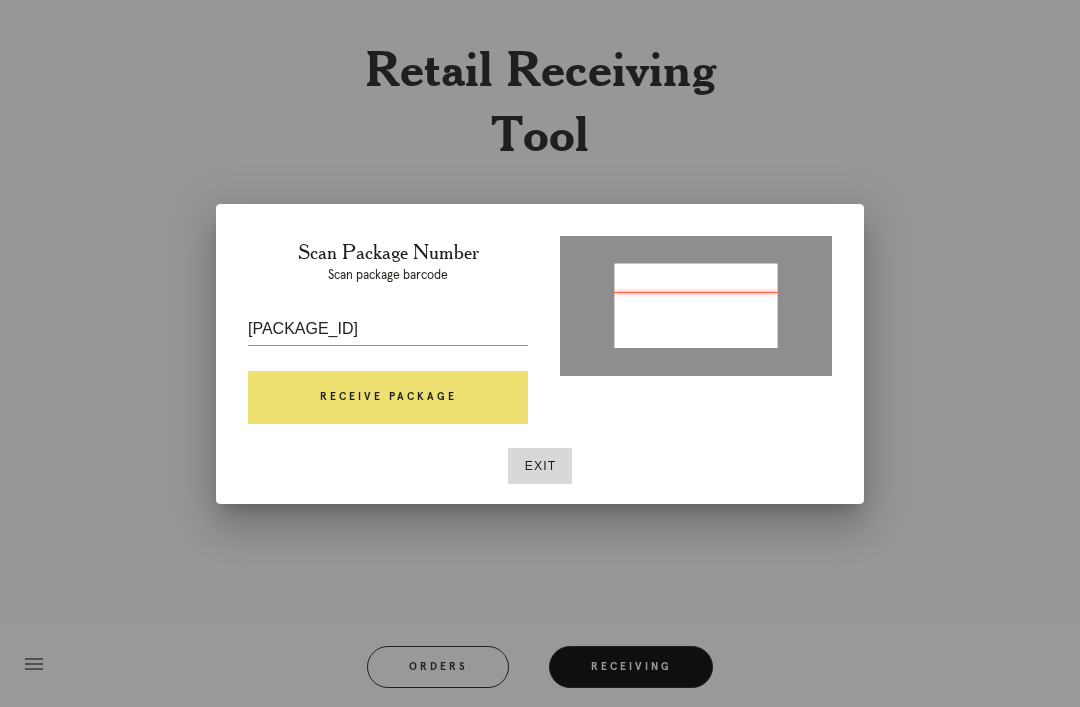 click on "Receive Package" at bounding box center (388, 398) 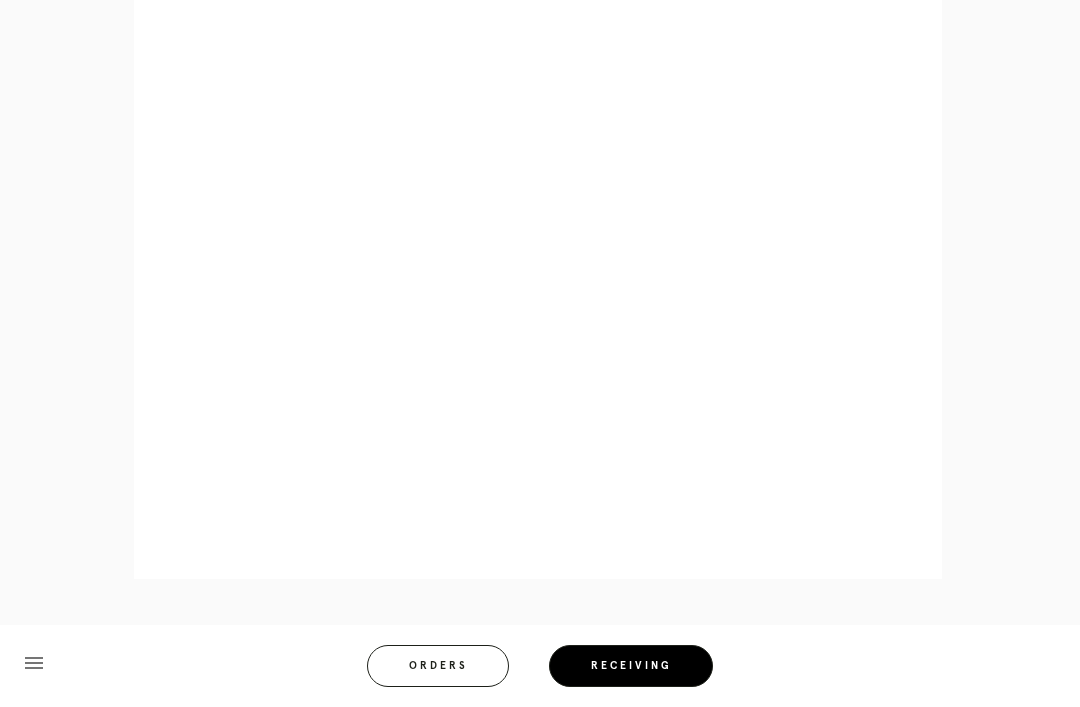 scroll, scrollTop: 992, scrollLeft: 0, axis: vertical 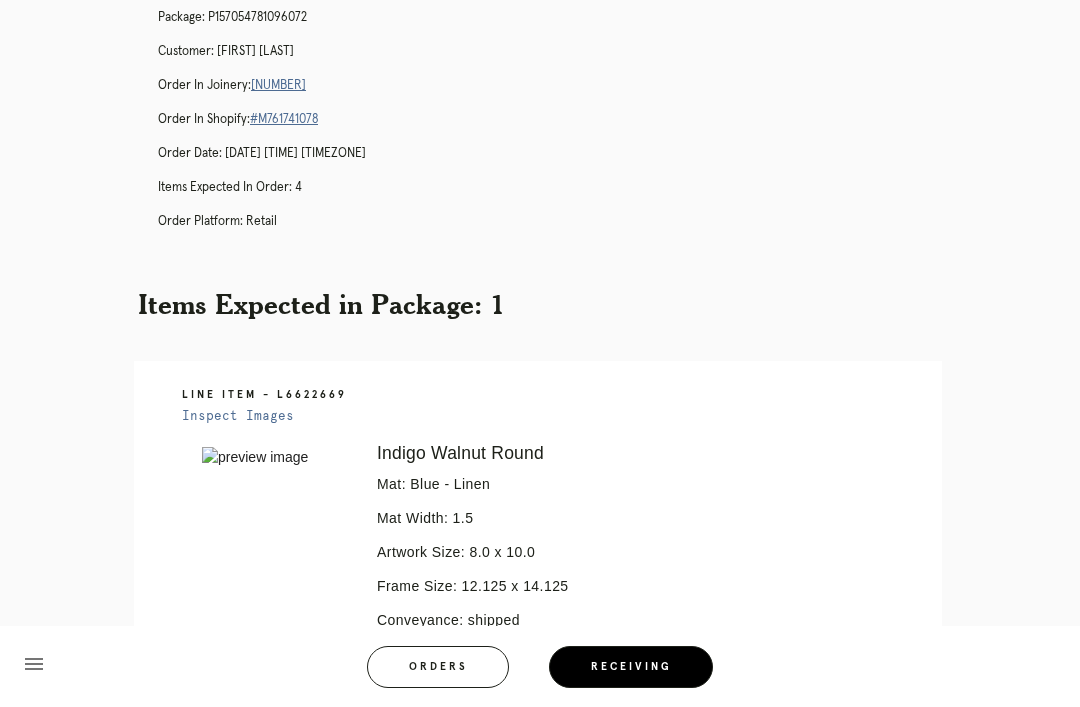 click on "Package: P157054781096072   Customer: [FIRST] [LAST]
Order in Joinery:
[NUMBER]
Order in Shopify:
#M761741078
Order Date:
[DATE]  [TIME] [TIMEZONE]
Items Expected in Order: 4   Order Platform: retail" at bounding box center (560, 128) 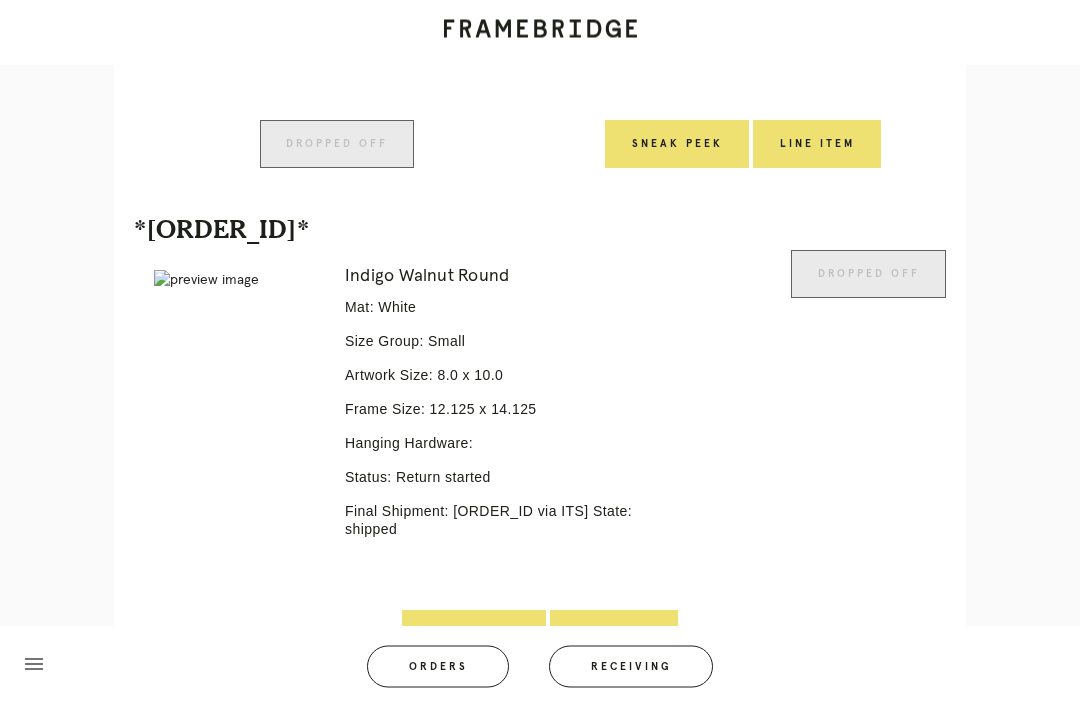 scroll, scrollTop: 1888, scrollLeft: 0, axis: vertical 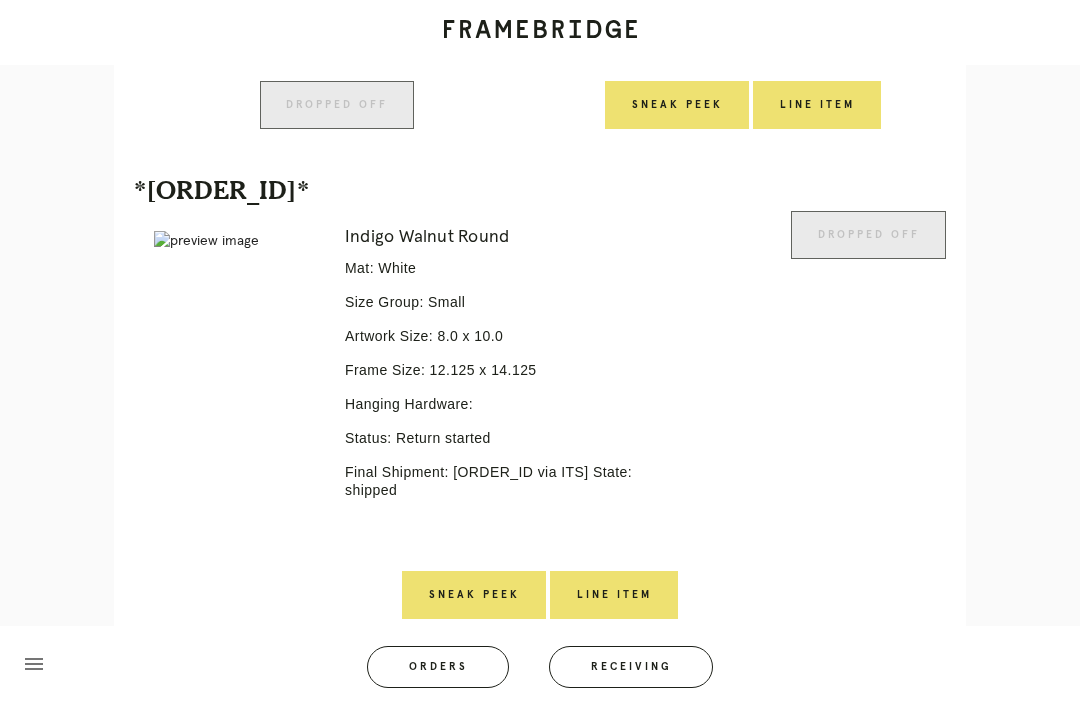 click on "Line Item" at bounding box center [614, 595] 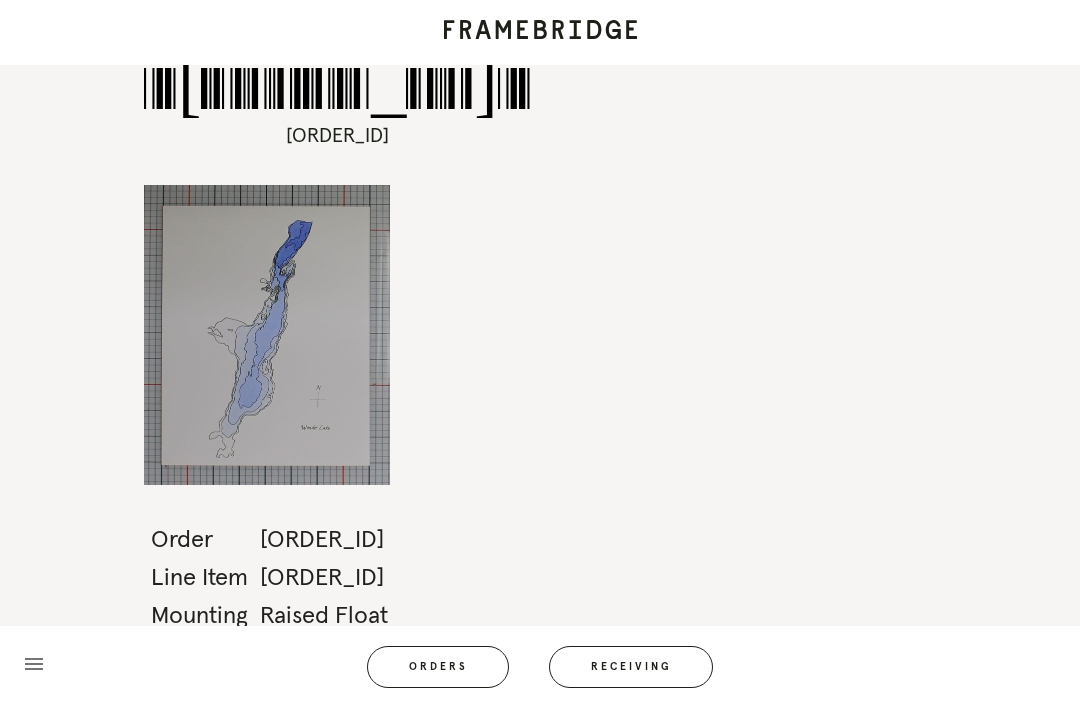 scroll, scrollTop: 0, scrollLeft: 0, axis: both 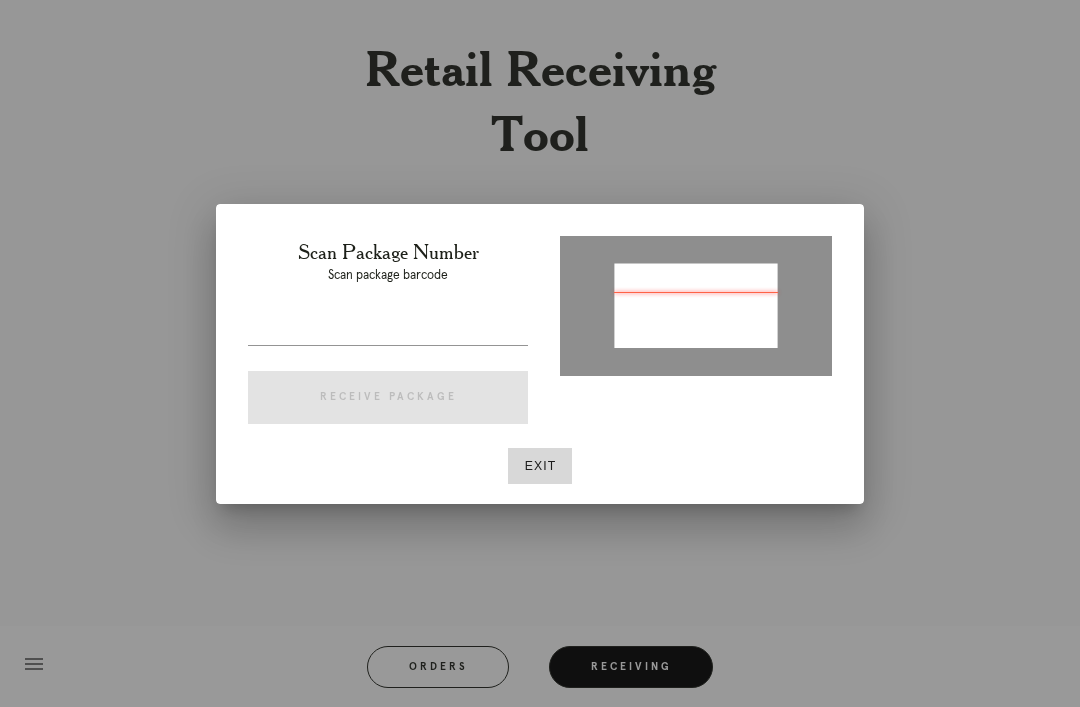 type on "P710723252657240" 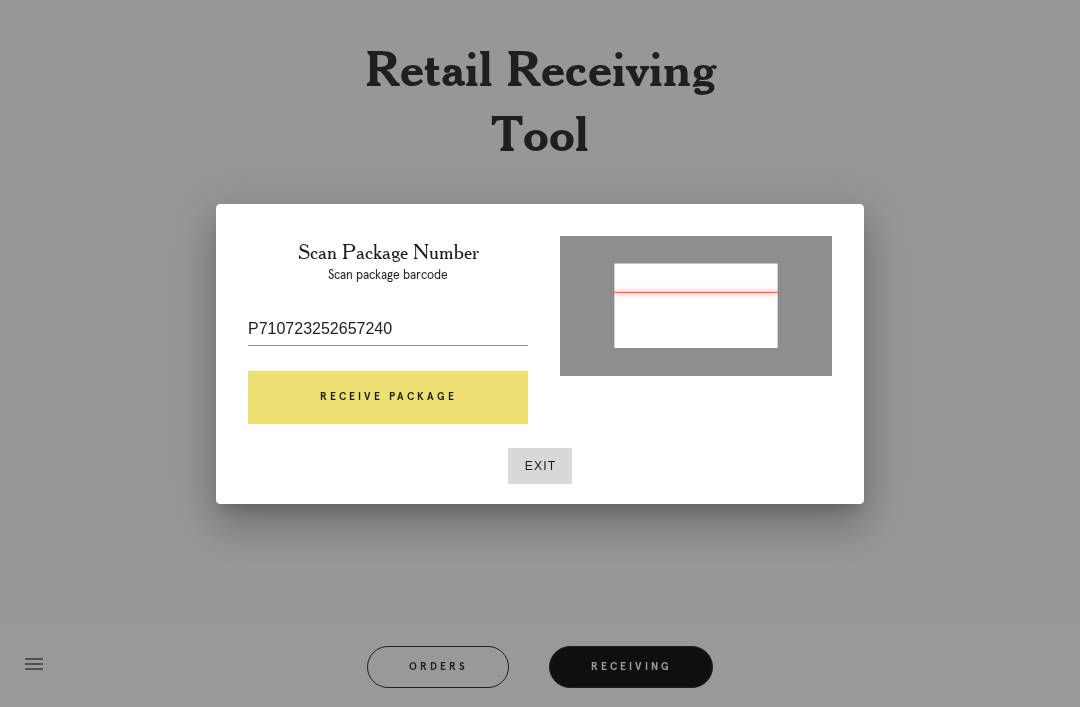 click on "Receive Package" at bounding box center (388, 398) 